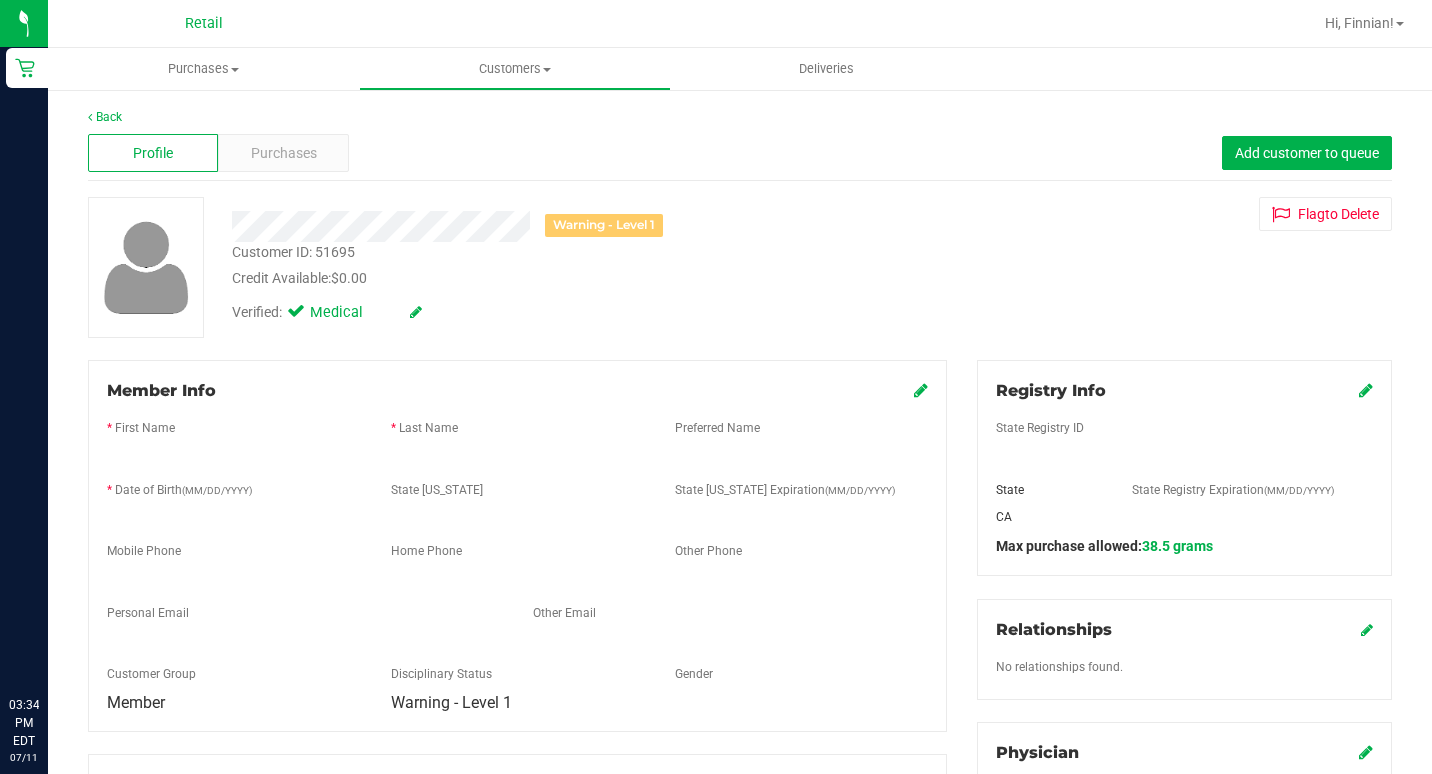 scroll, scrollTop: 0, scrollLeft: 0, axis: both 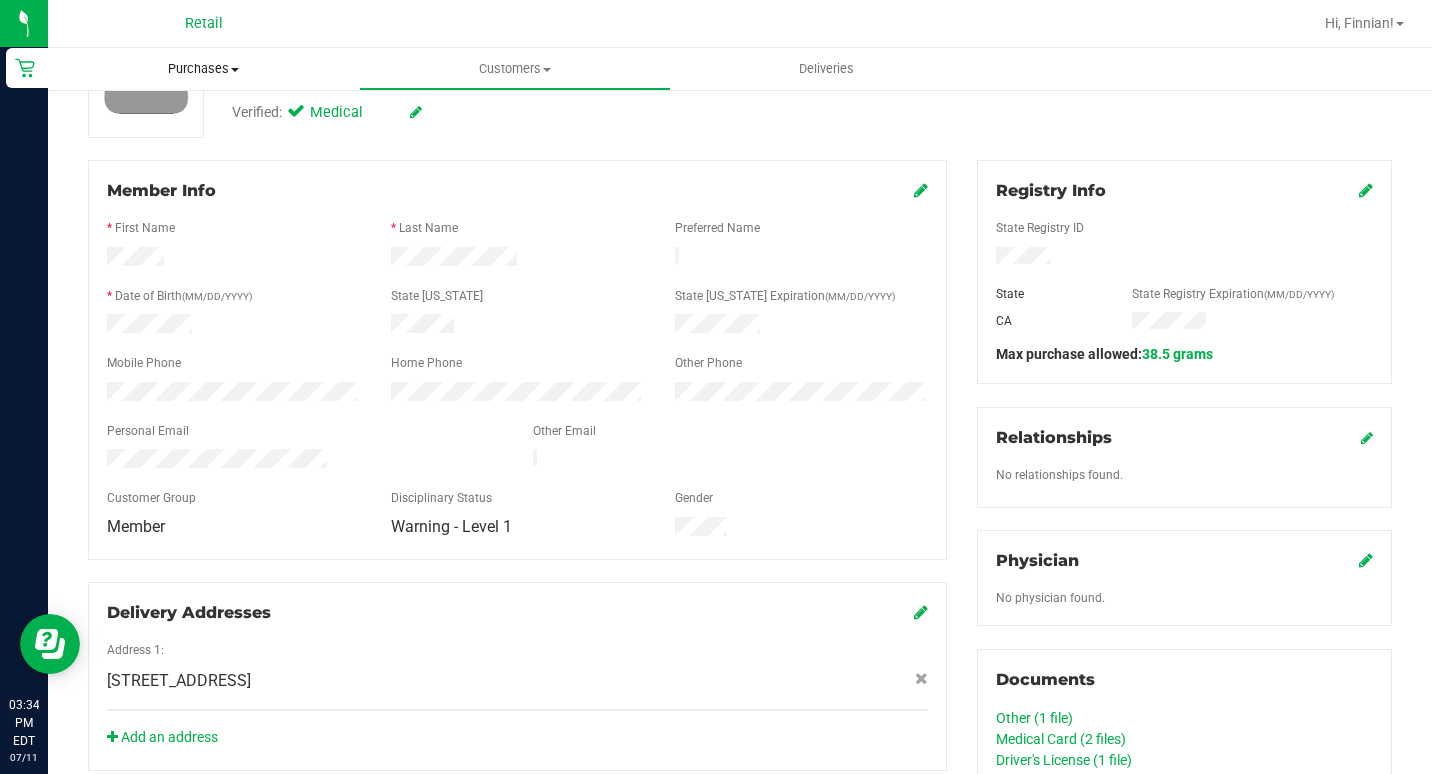 click on "Purchases
Summary of purchases
Fulfillment
All purchases" at bounding box center (203, 69) 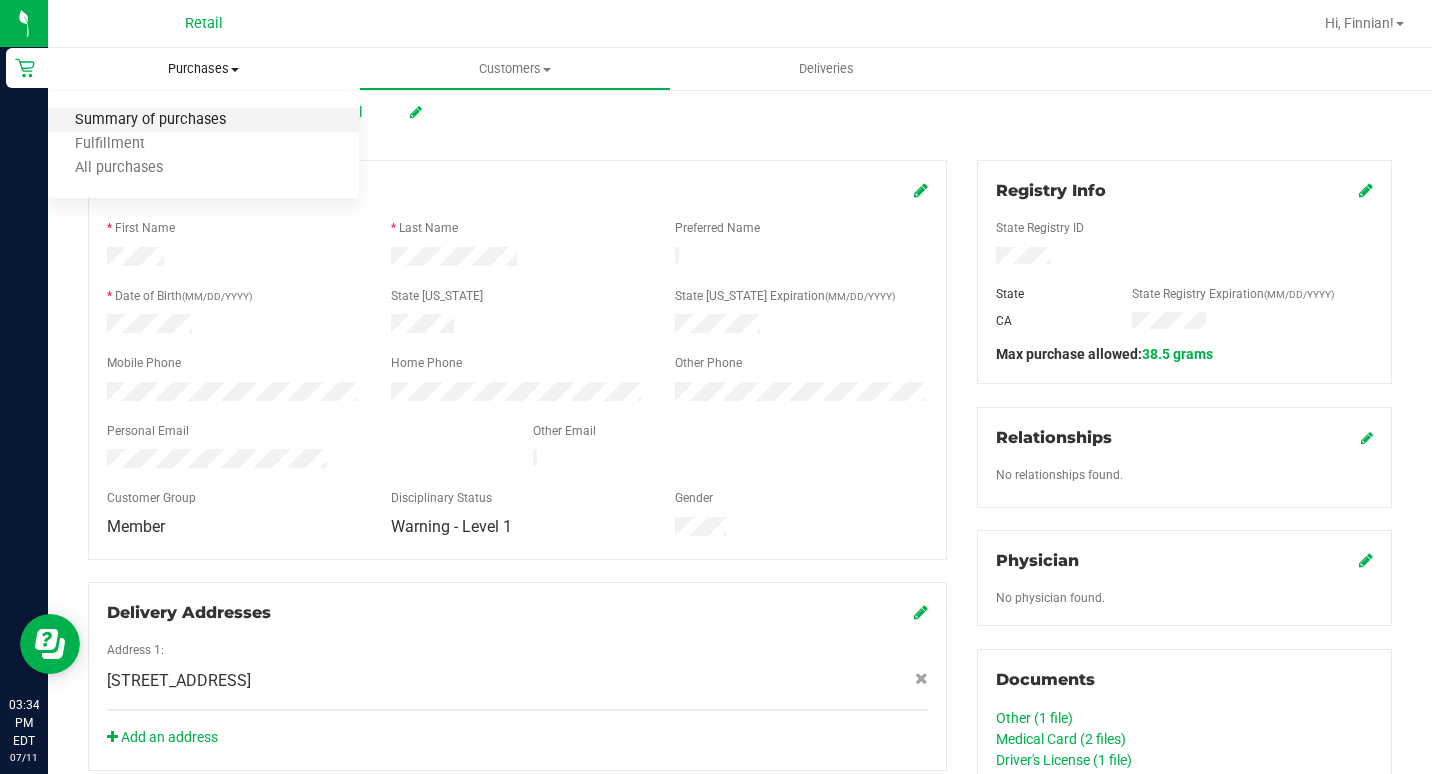click on "Summary of purchases" at bounding box center [150, 120] 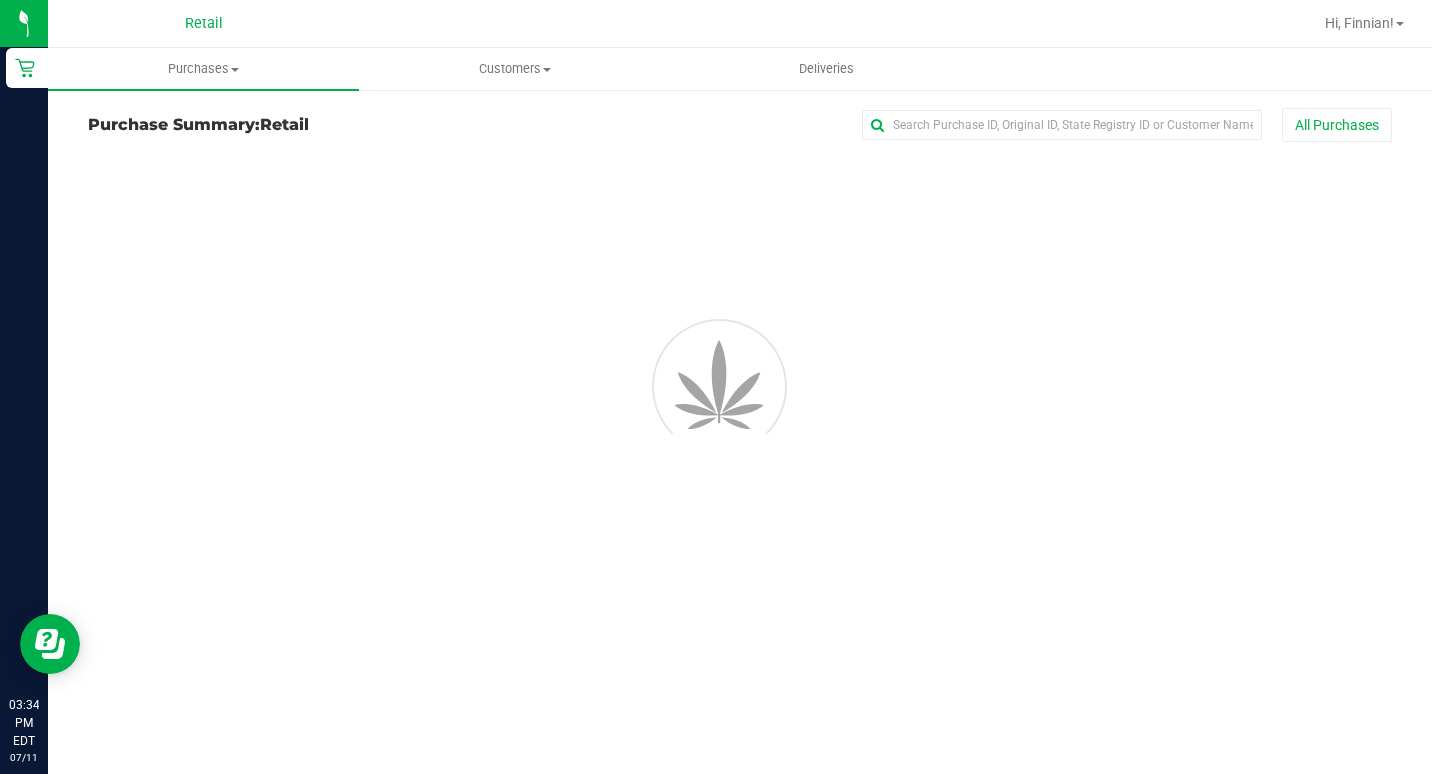 scroll, scrollTop: 0, scrollLeft: 0, axis: both 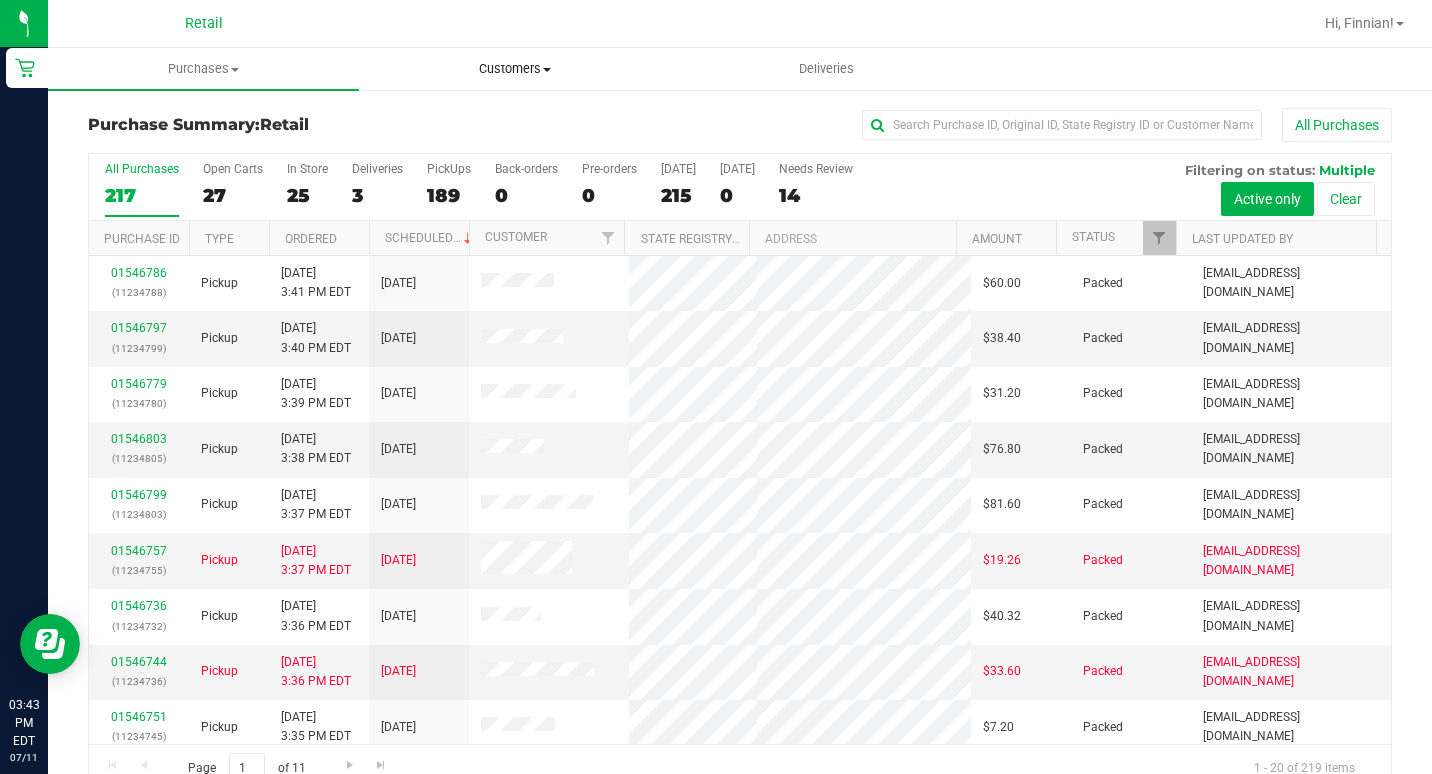 click on "Customers" at bounding box center (514, 69) 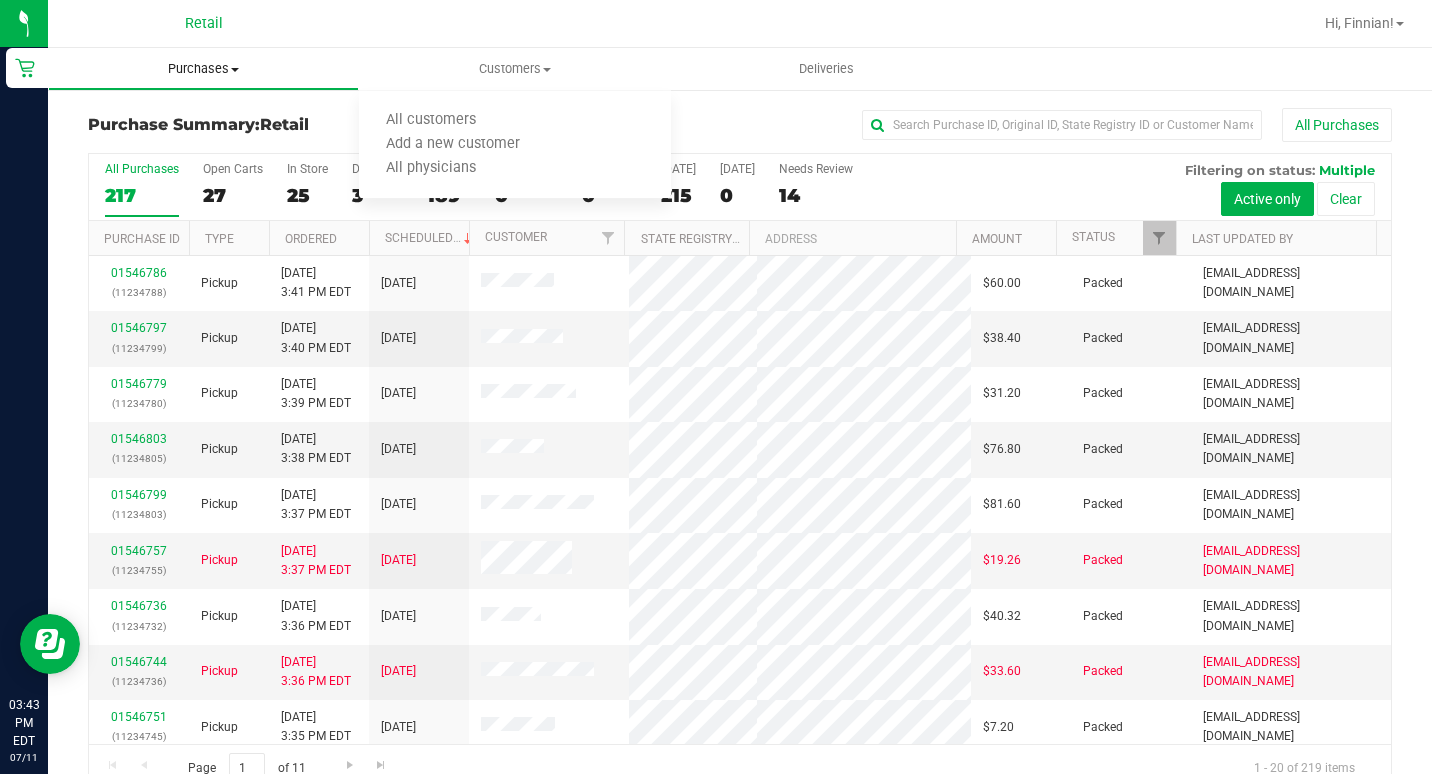 click at bounding box center [235, 70] 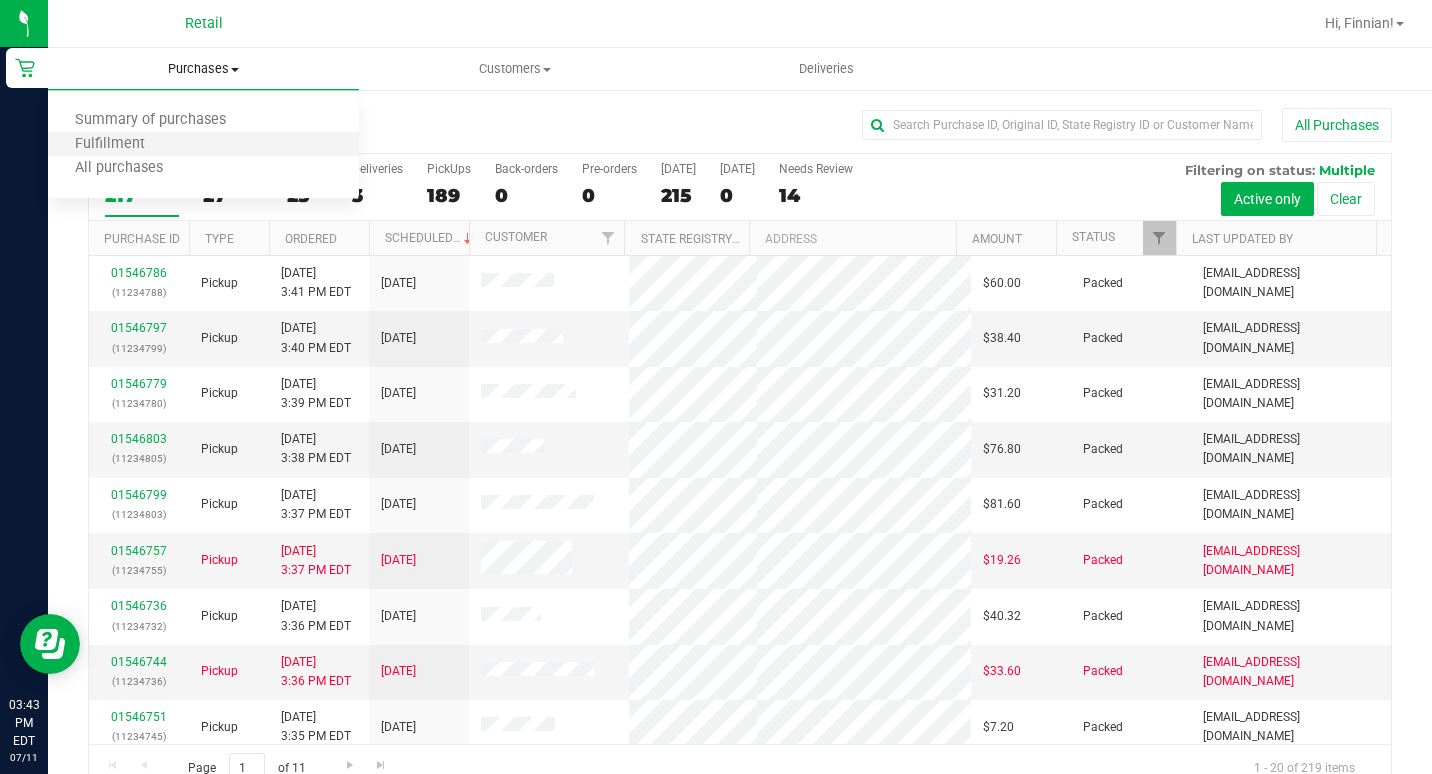 click on "Fulfillment" at bounding box center [203, 145] 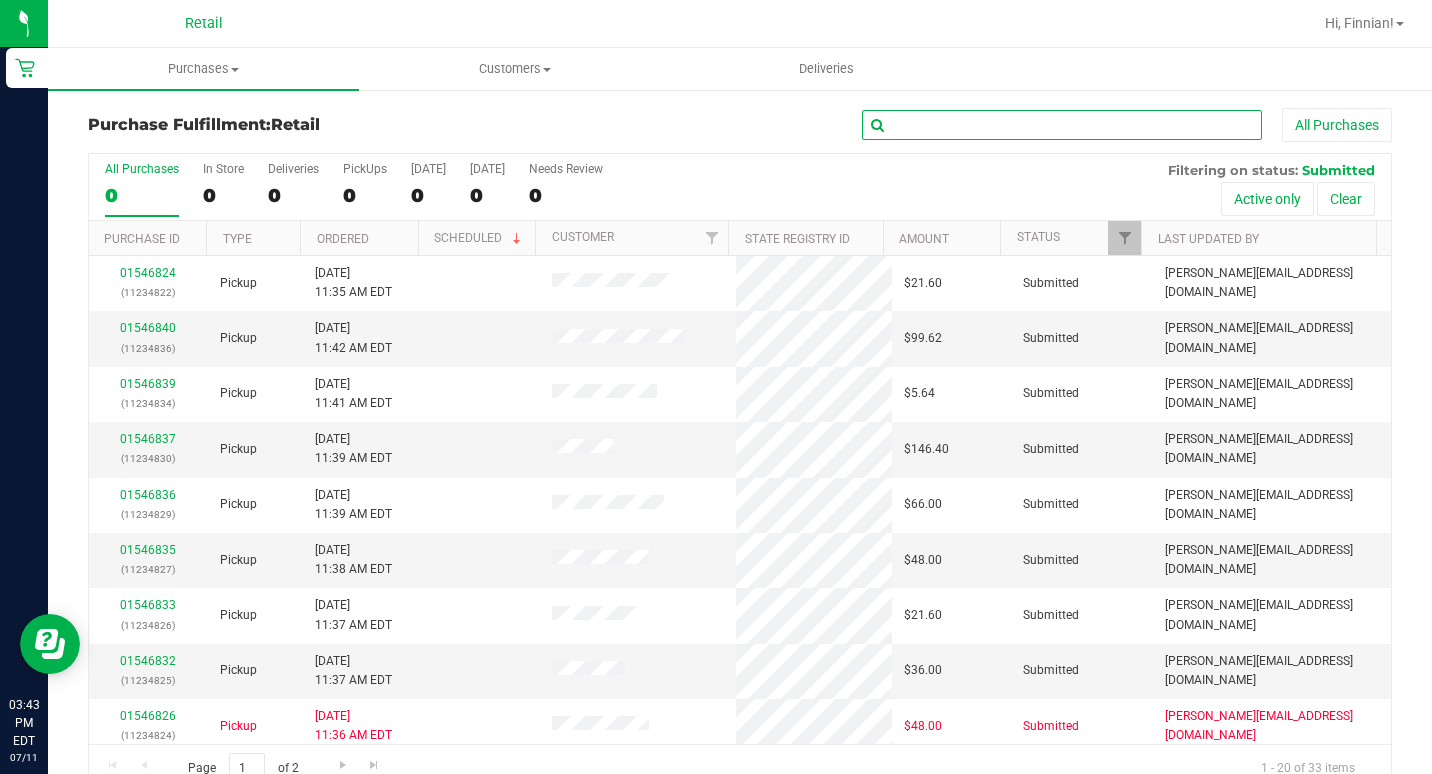 click at bounding box center [1062, 125] 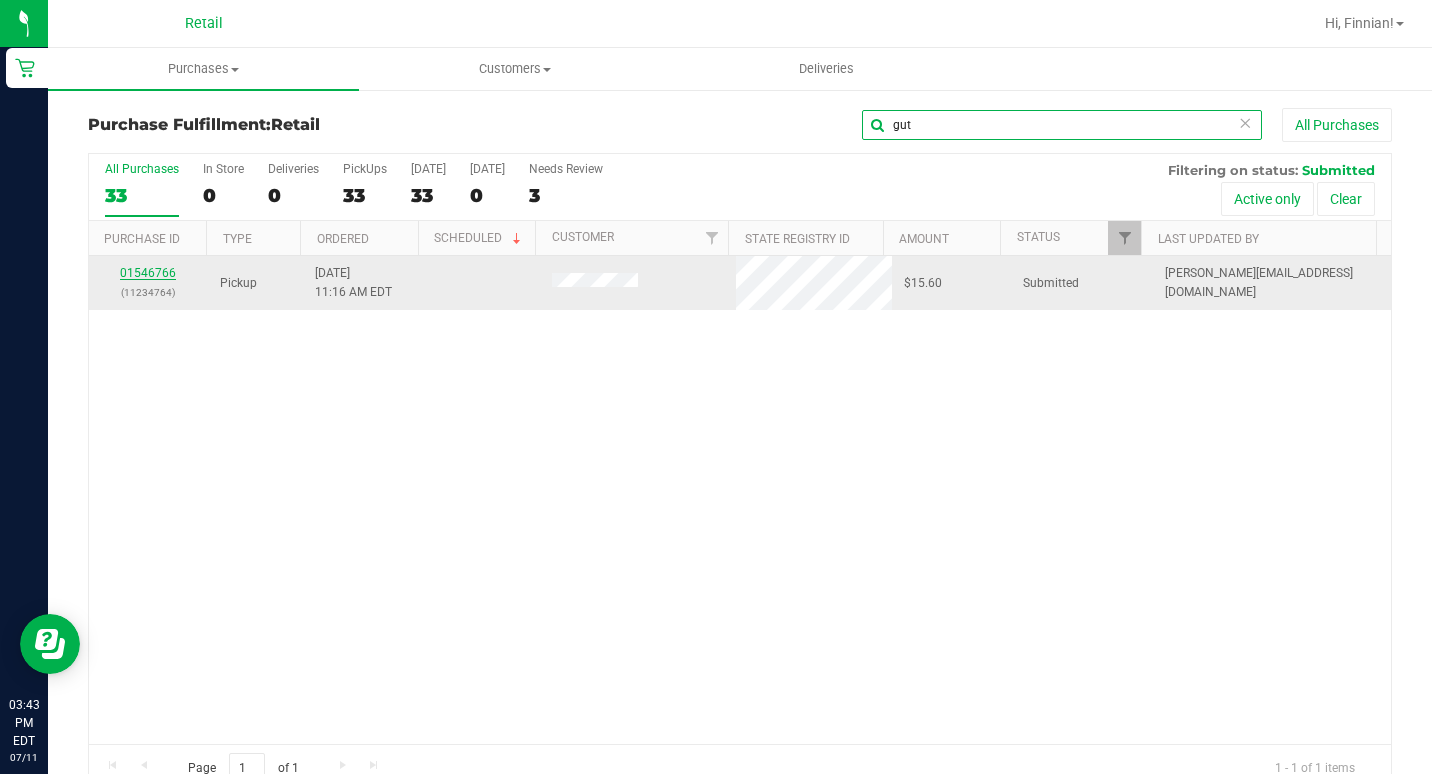 type on "gut" 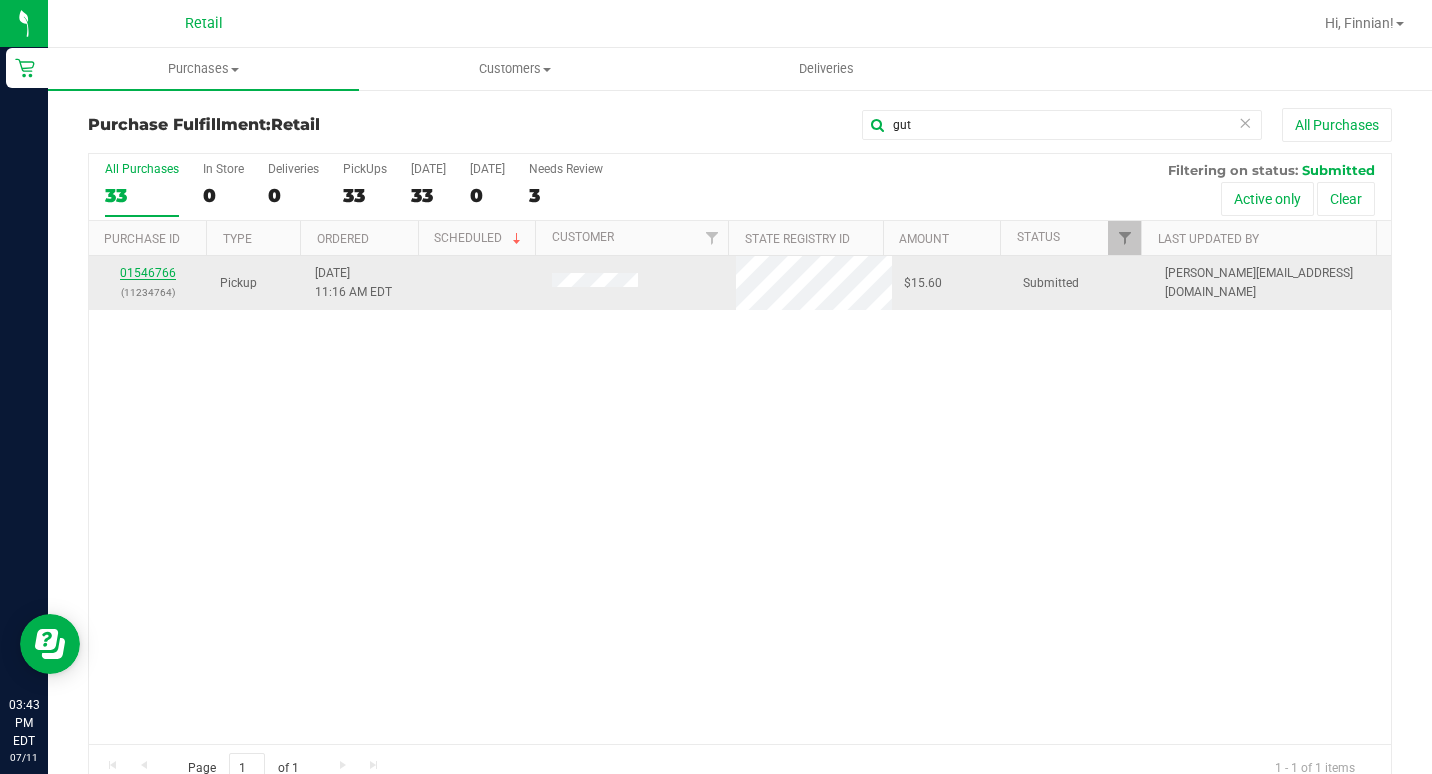 click on "01546766" at bounding box center (148, 273) 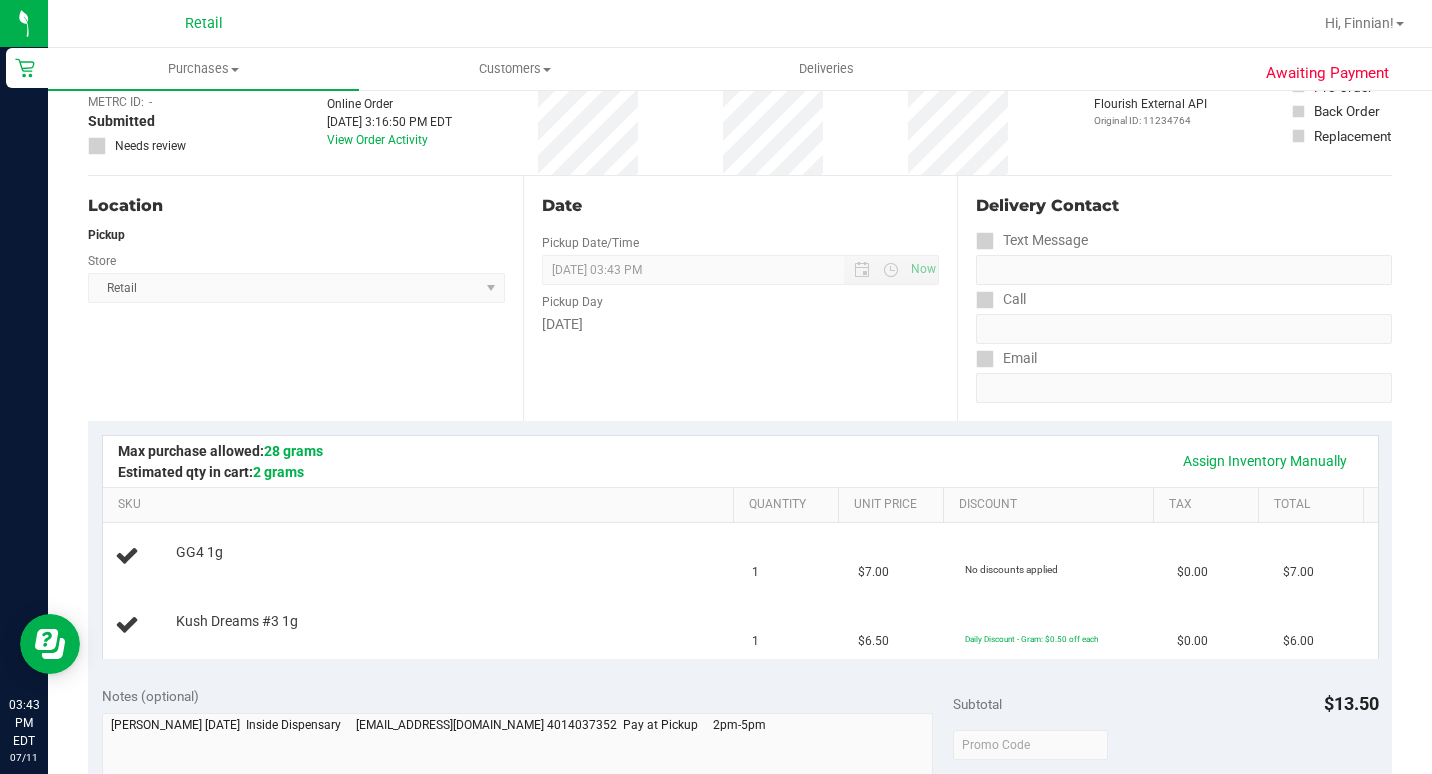 scroll, scrollTop: 0, scrollLeft: 0, axis: both 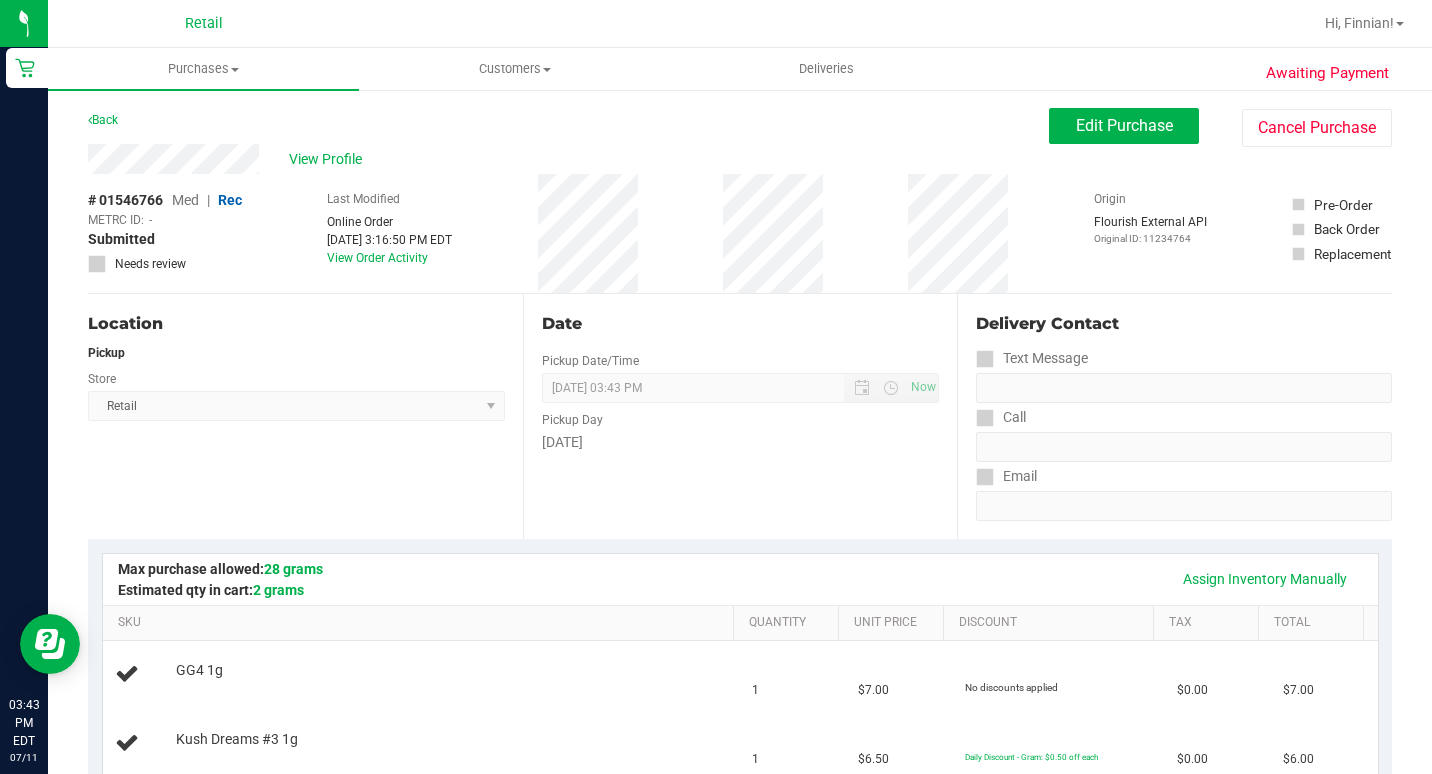 drag, startPoint x: 310, startPoint y: 238, endPoint x: 475, endPoint y: 234, distance: 165.04848 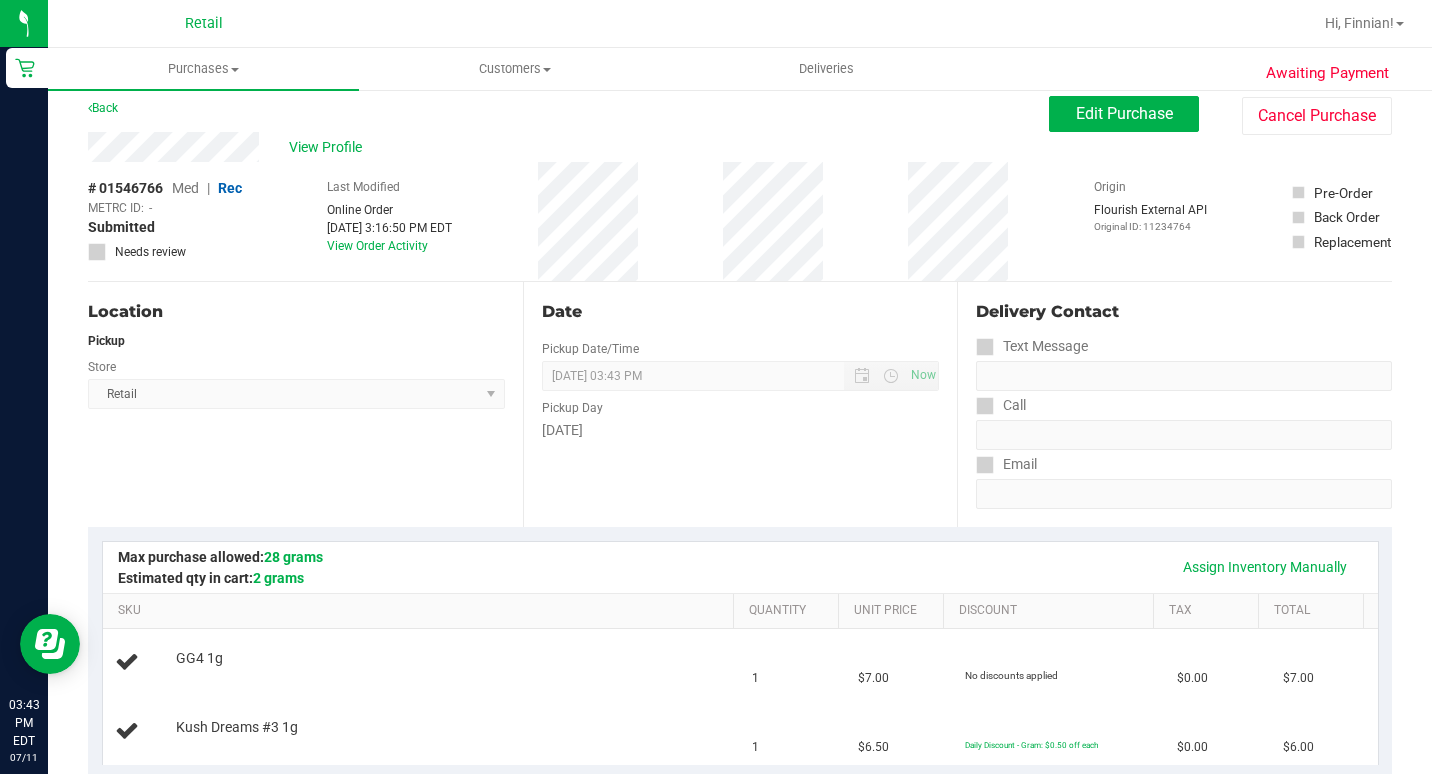 scroll, scrollTop: 0, scrollLeft: 0, axis: both 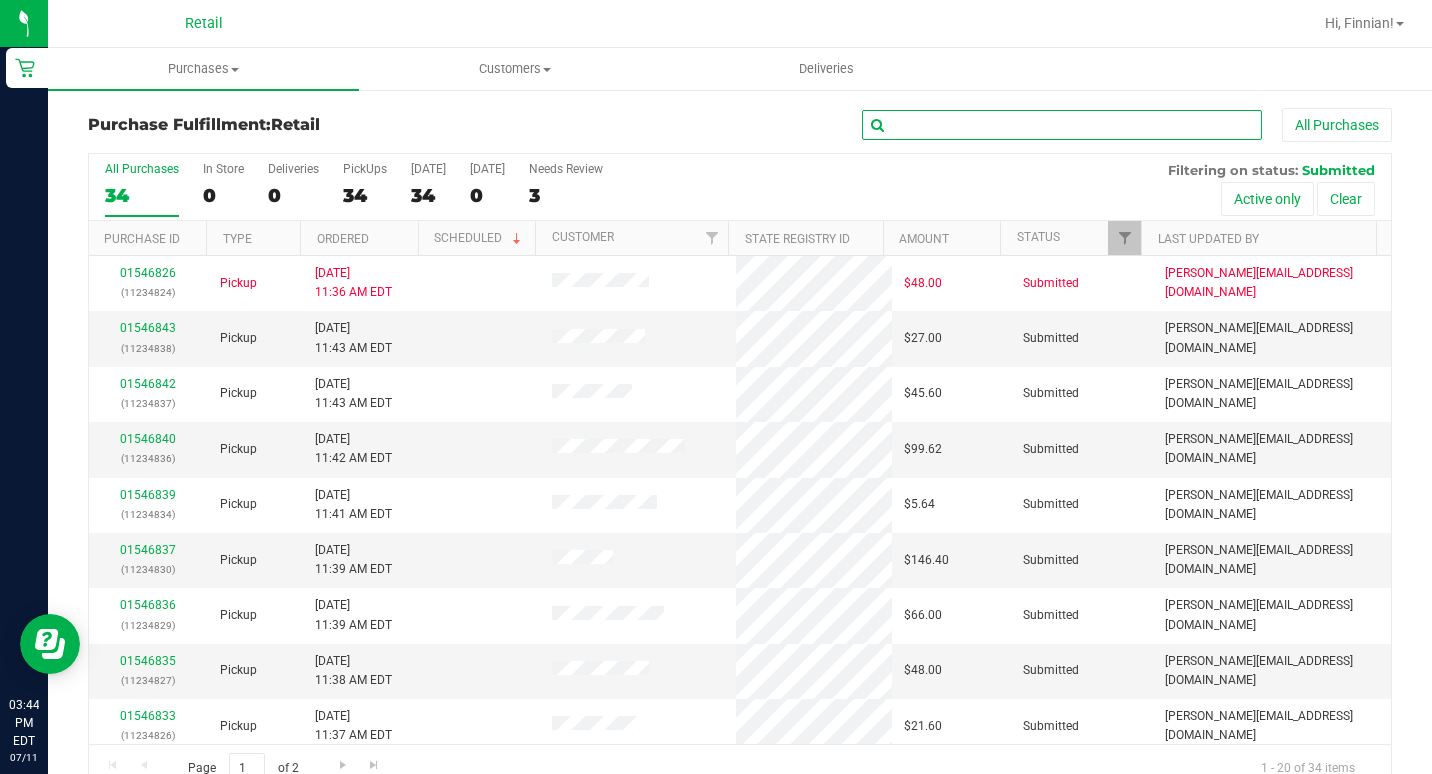 click at bounding box center [1062, 125] 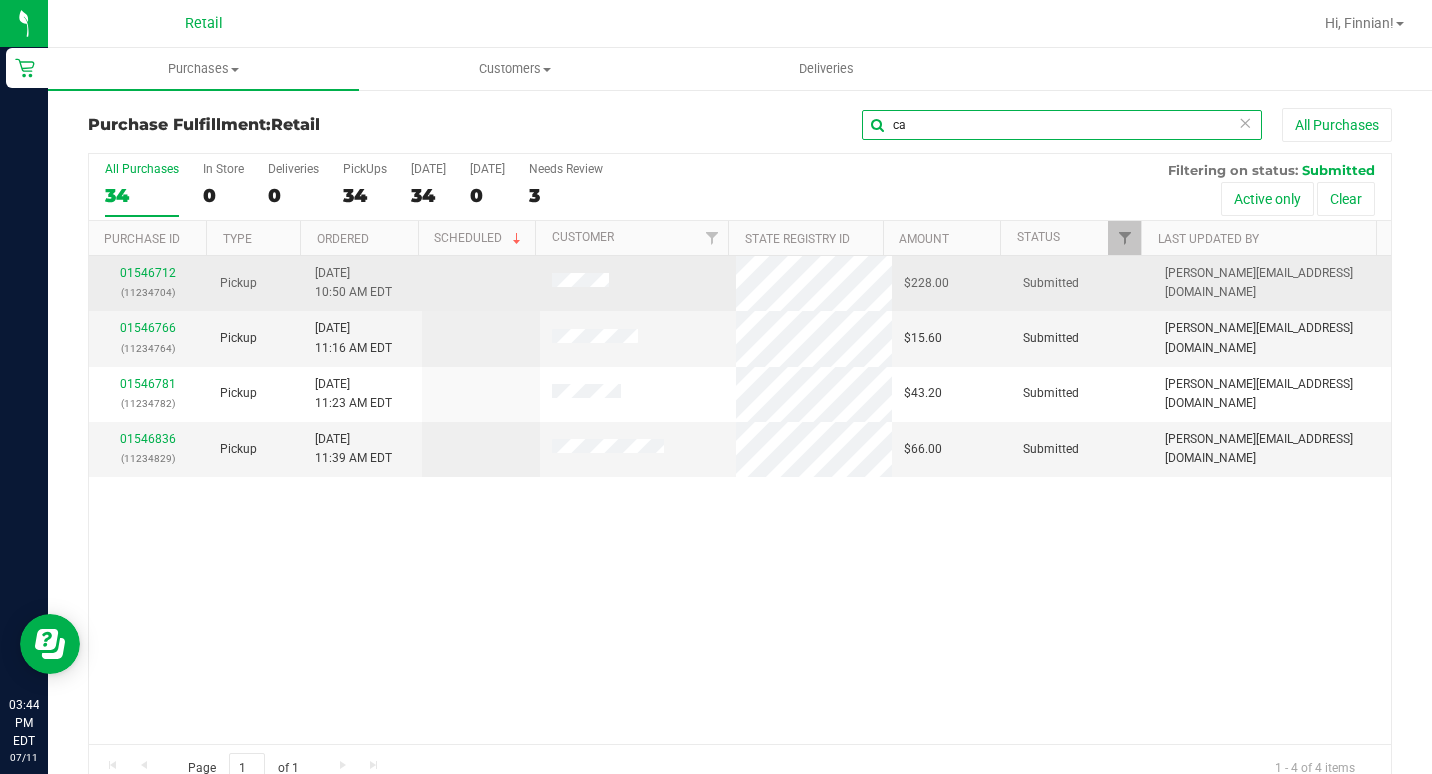 type on "c" 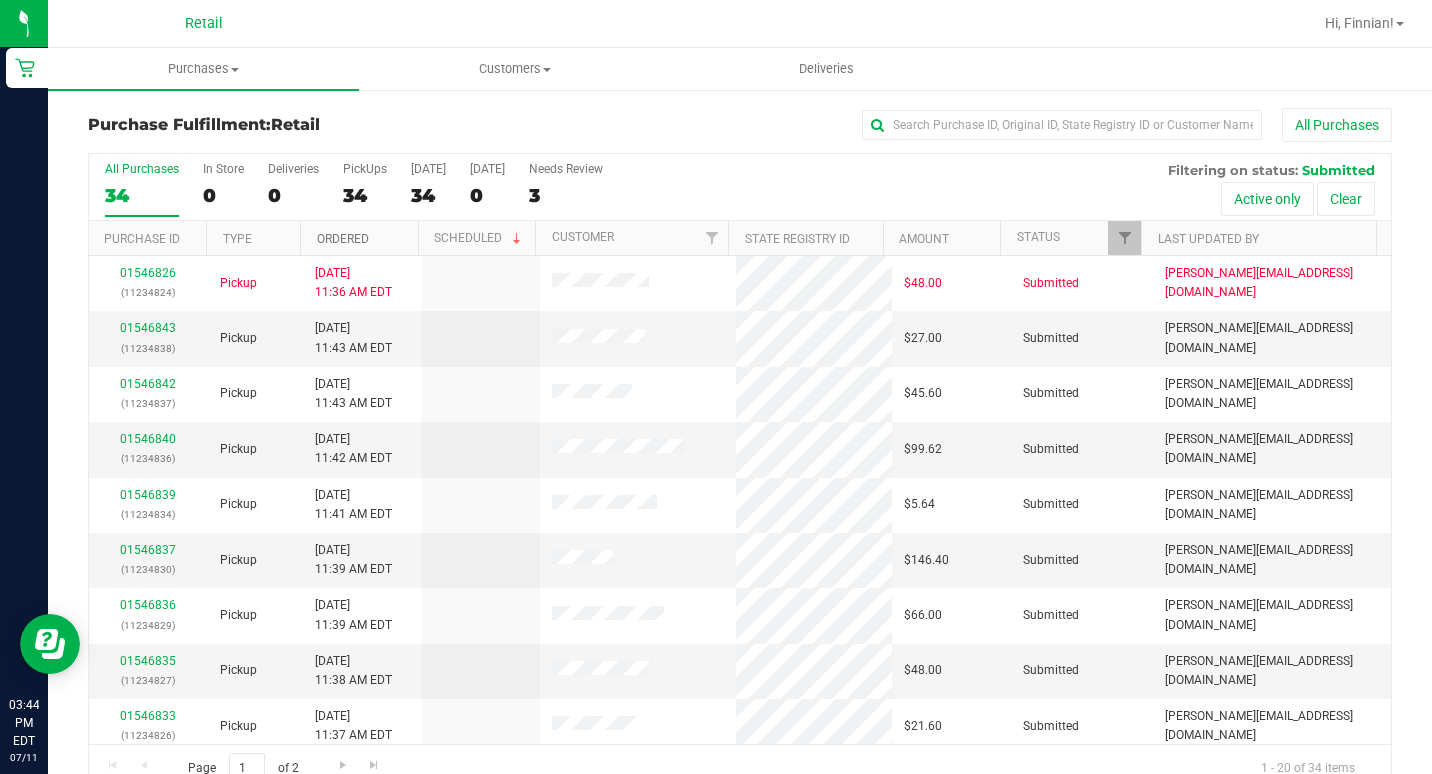 click on "Ordered" at bounding box center (343, 239) 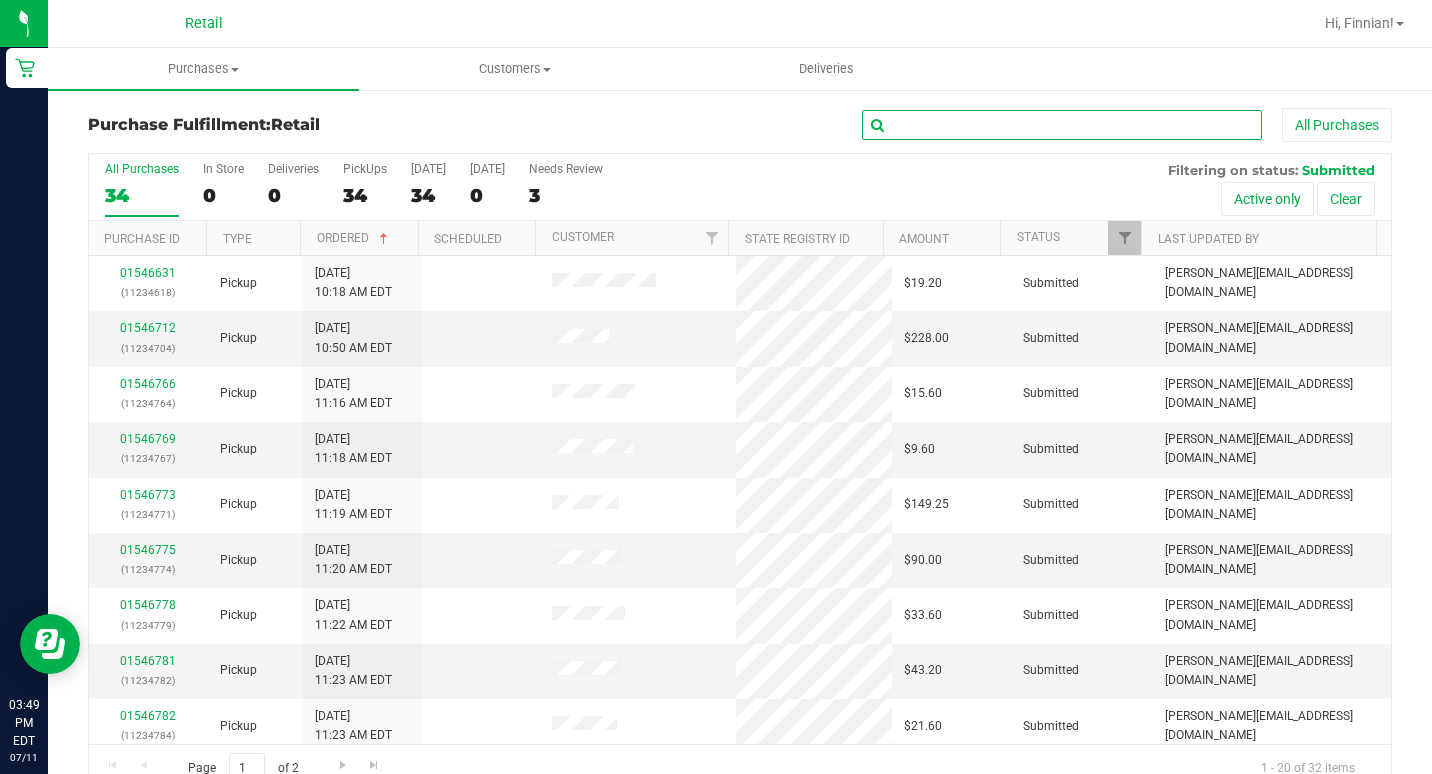 click at bounding box center [1062, 125] 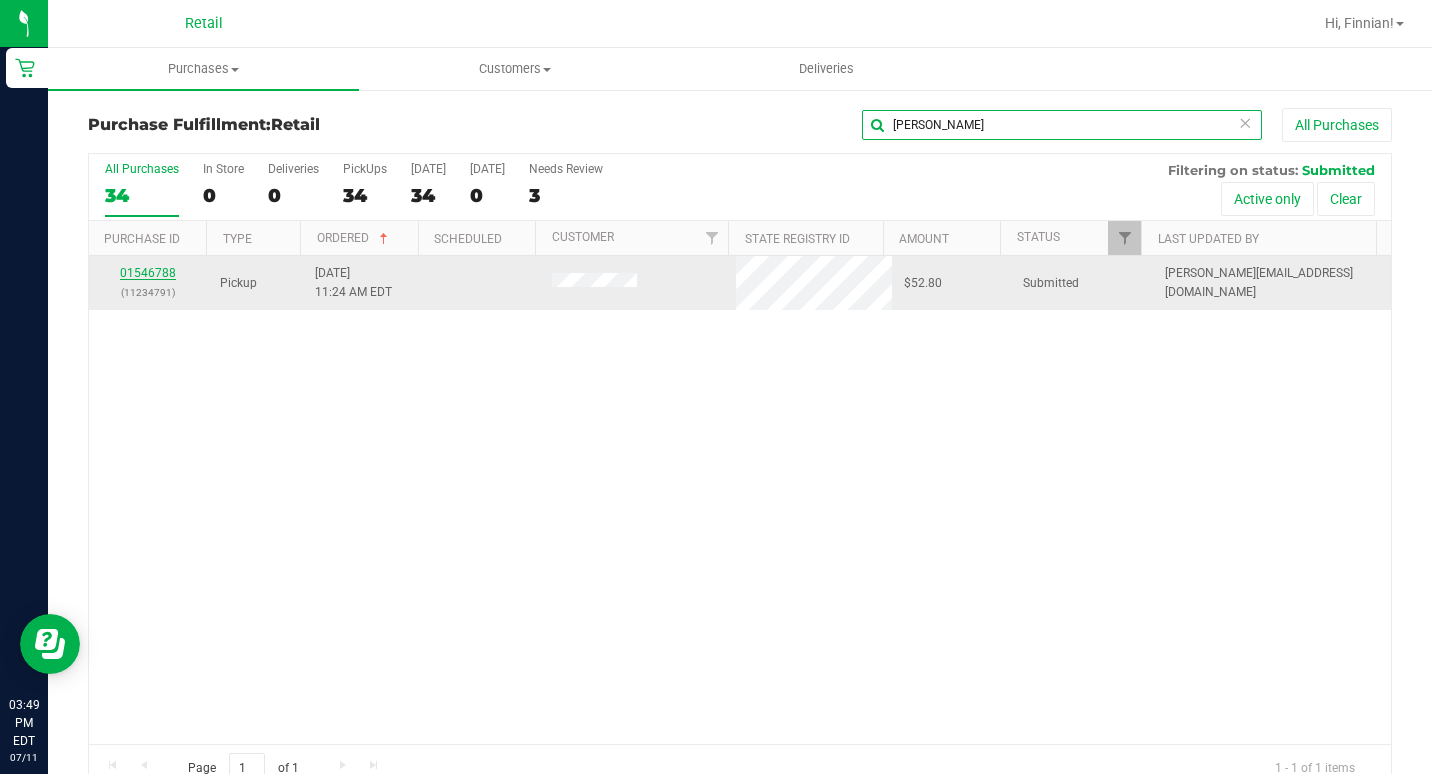 type on "[PERSON_NAME]" 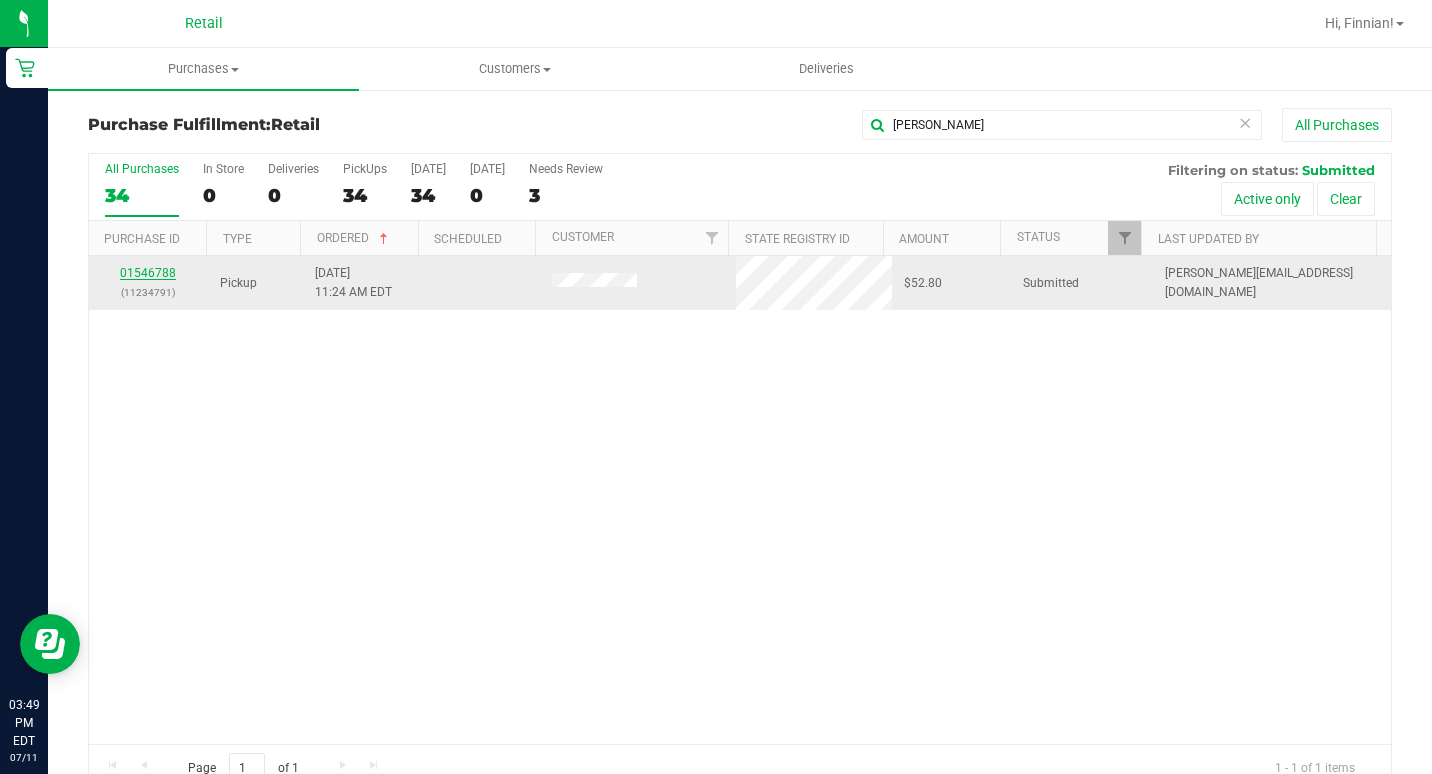 click on "01546788" at bounding box center (148, 273) 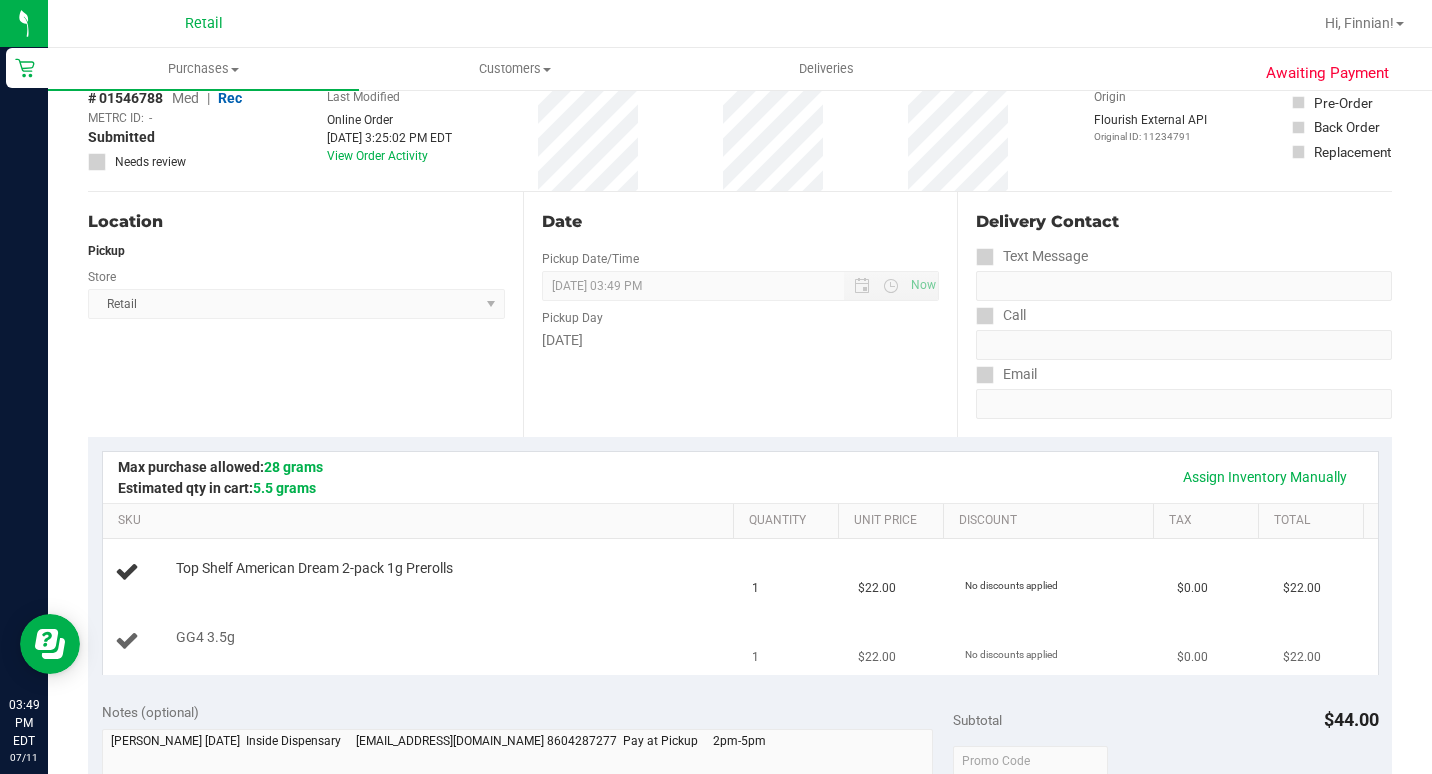 scroll, scrollTop: 200, scrollLeft: 0, axis: vertical 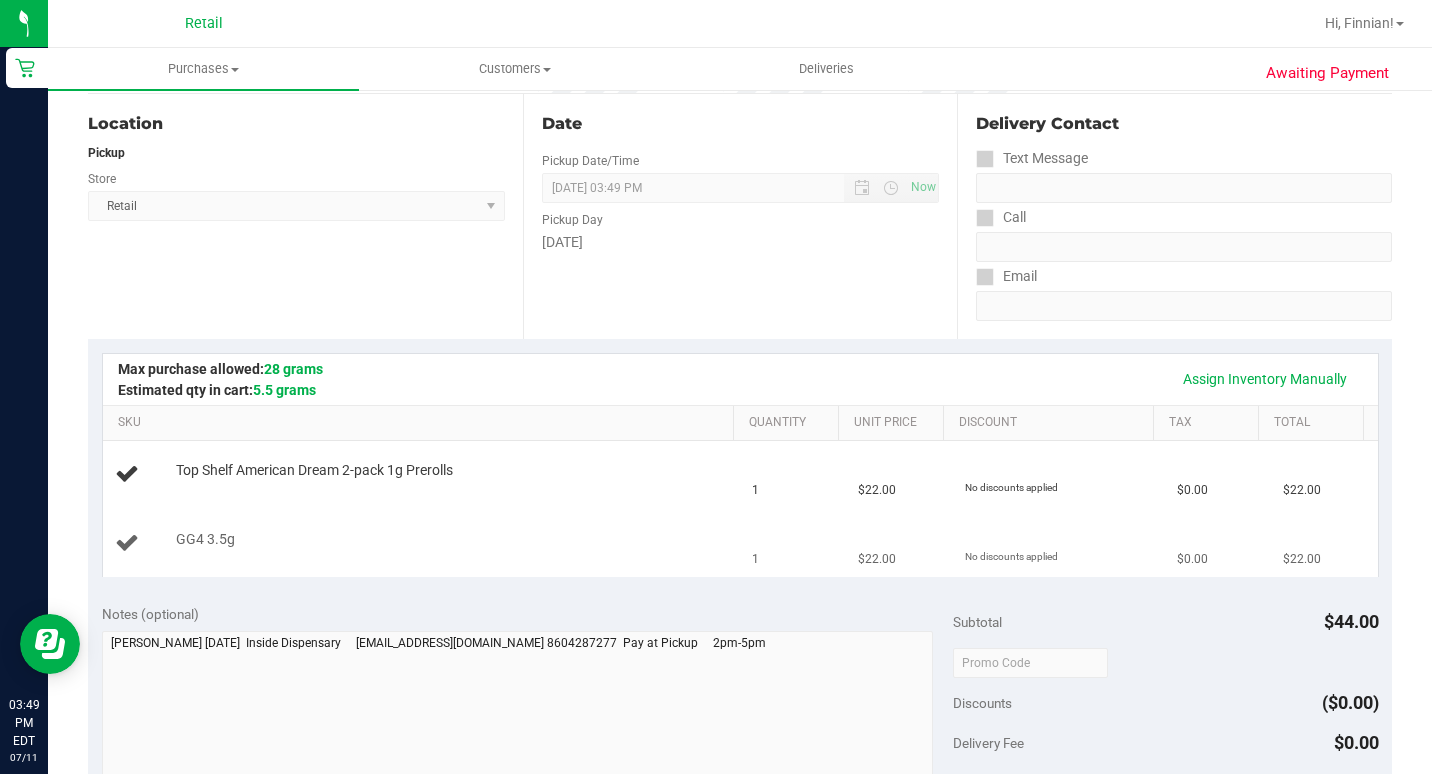 drag, startPoint x: 177, startPoint y: 560, endPoint x: 129, endPoint y: 565, distance: 48.259712 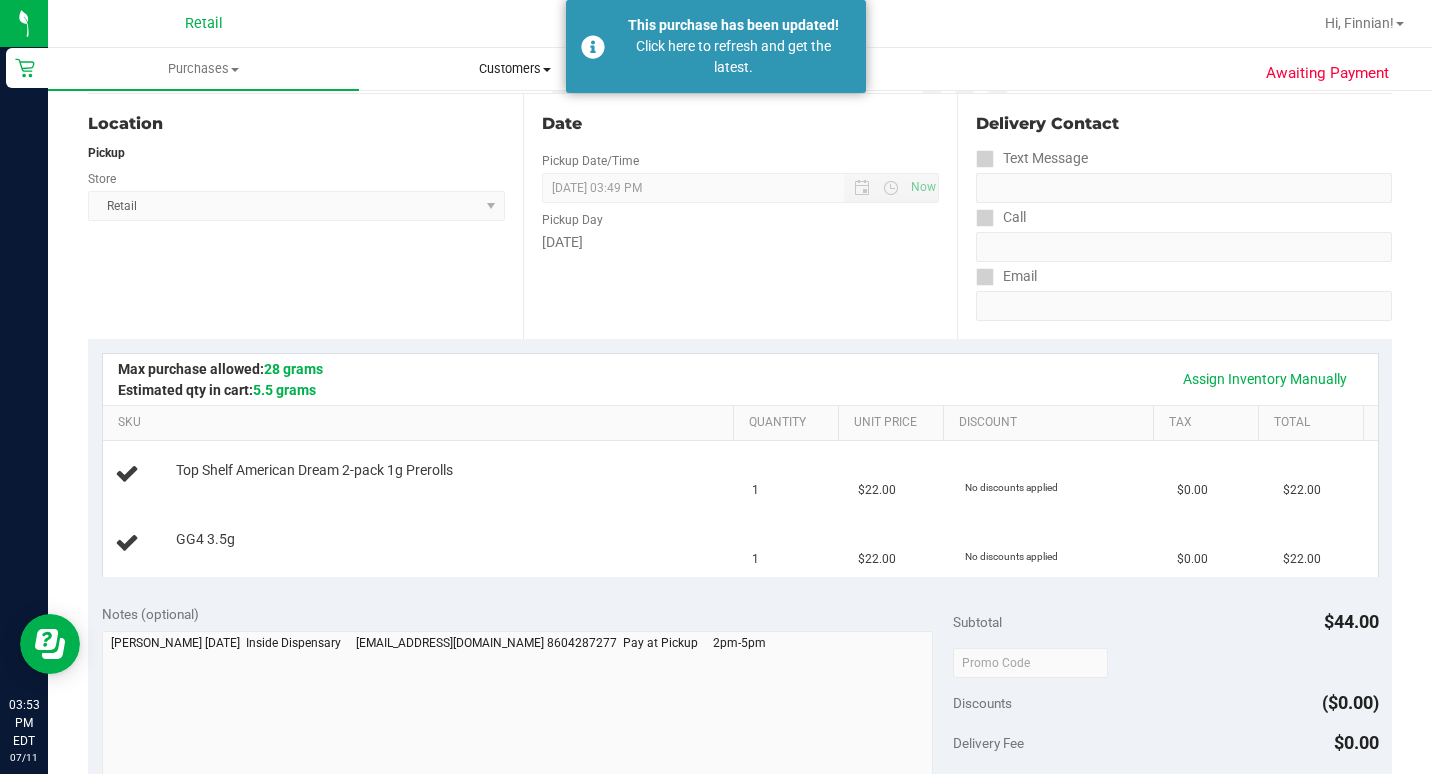 click on "Customers" at bounding box center [514, 69] 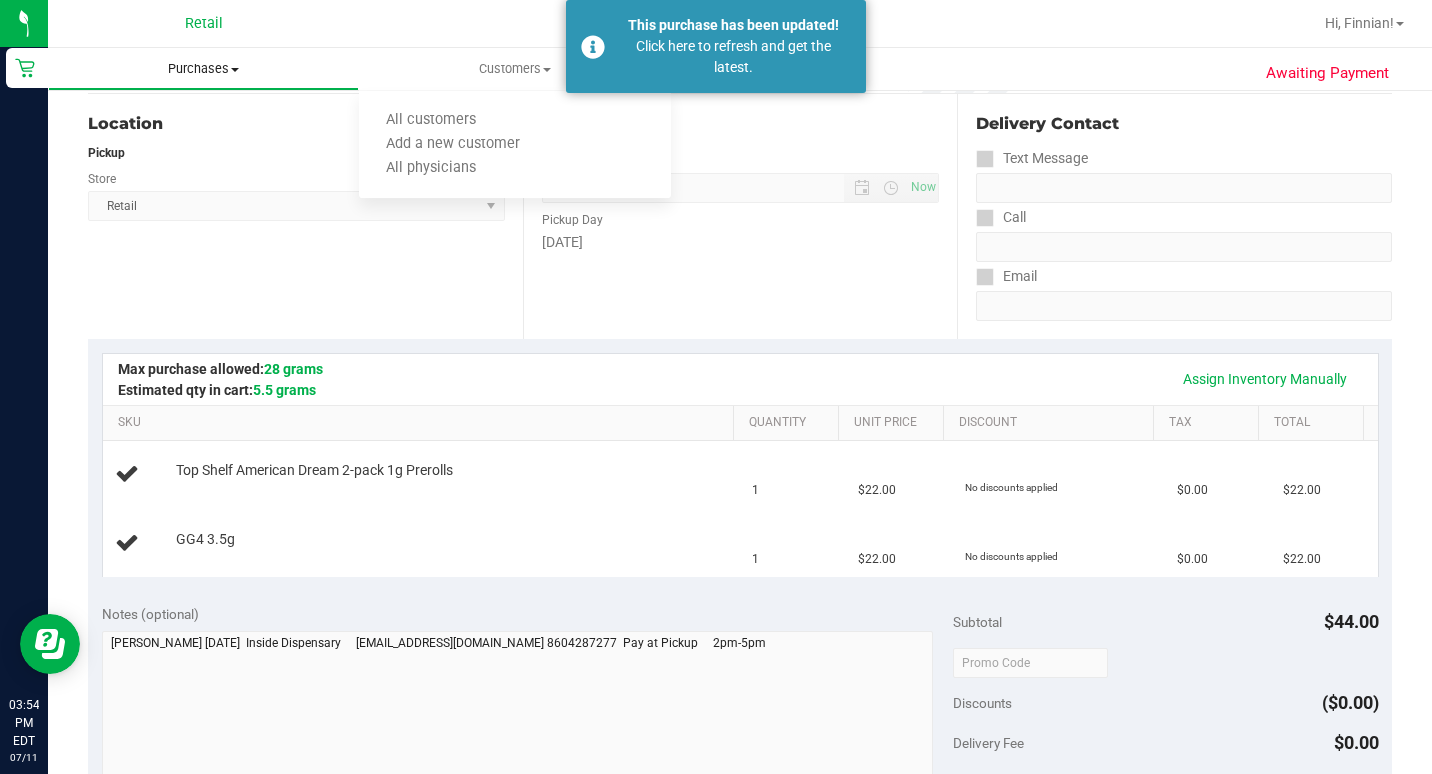 click on "Purchases" at bounding box center (203, 69) 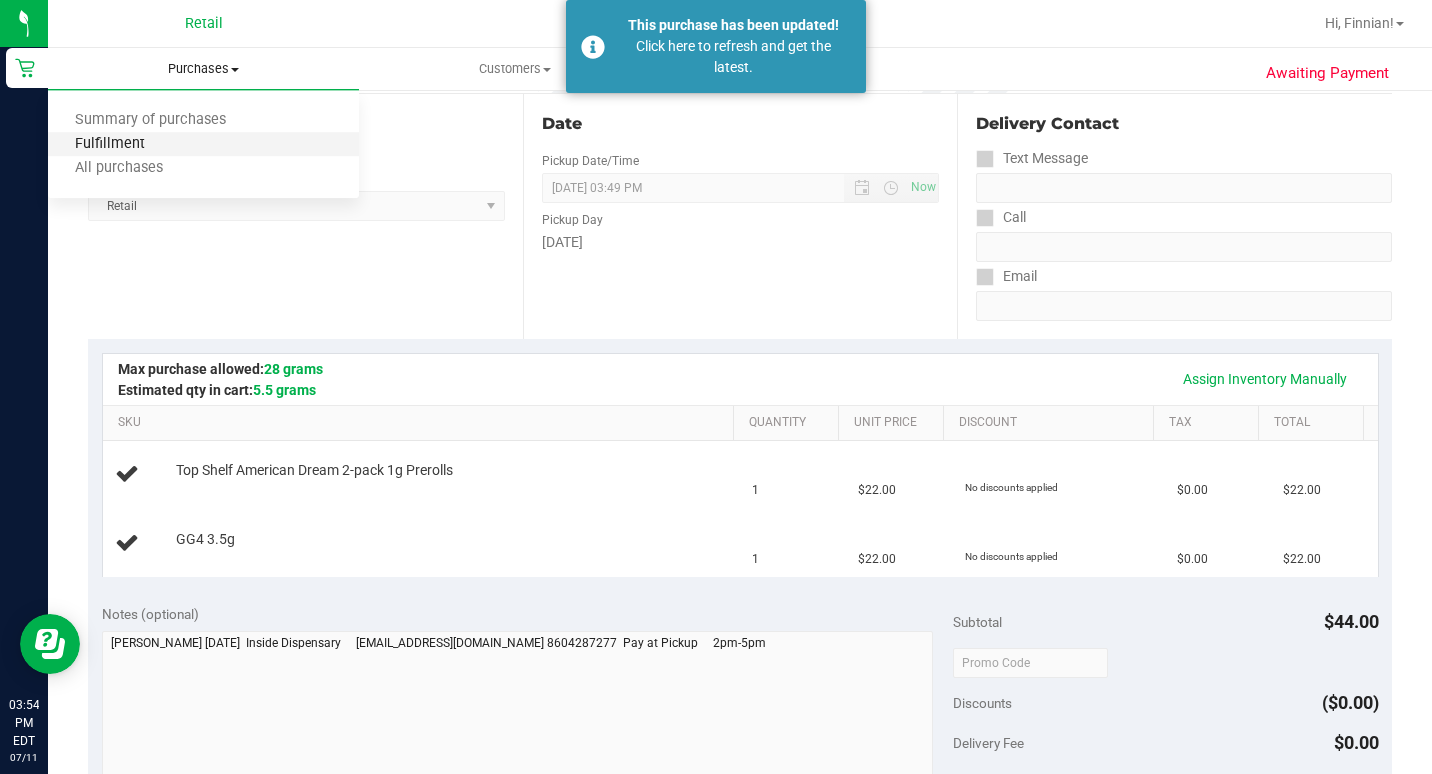click on "Fulfillment" at bounding box center [110, 144] 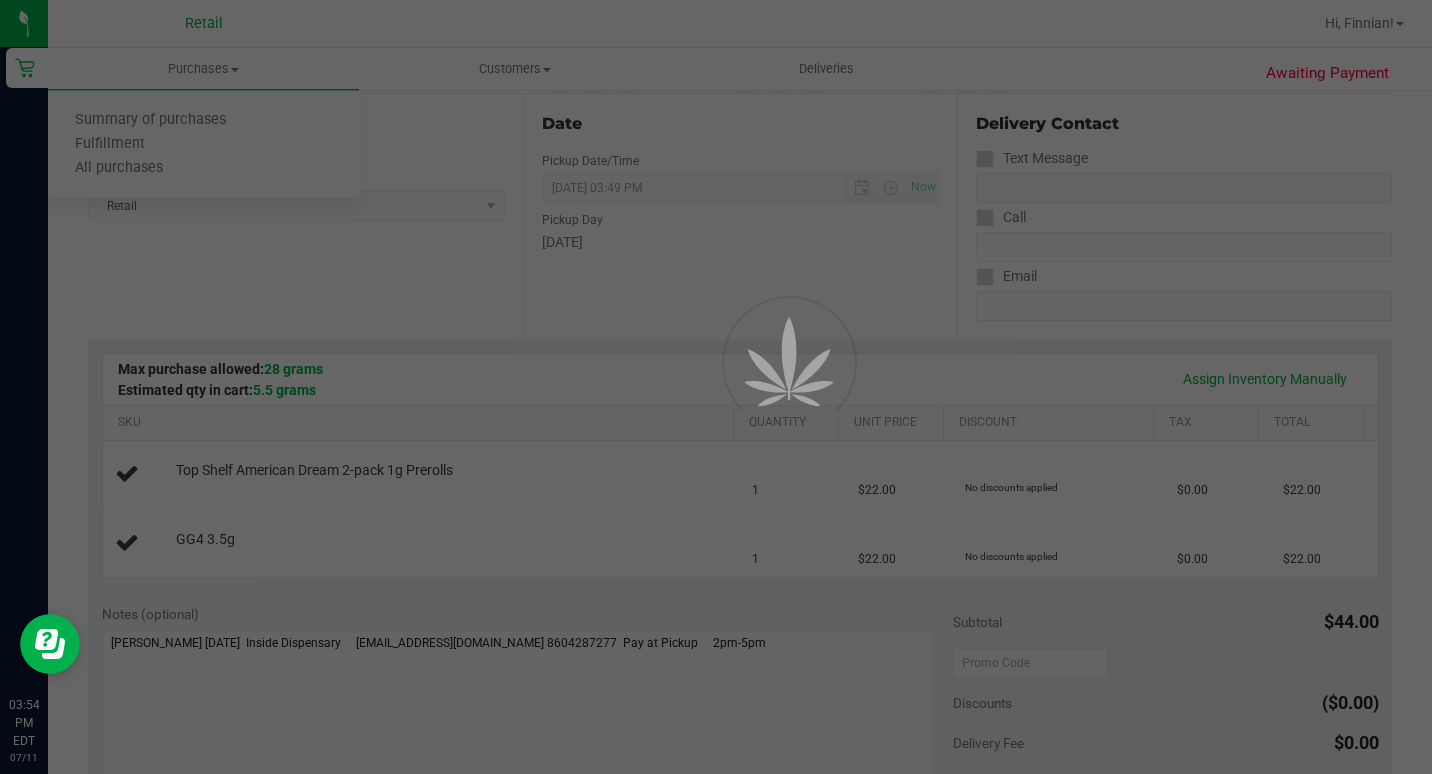 scroll, scrollTop: 0, scrollLeft: 0, axis: both 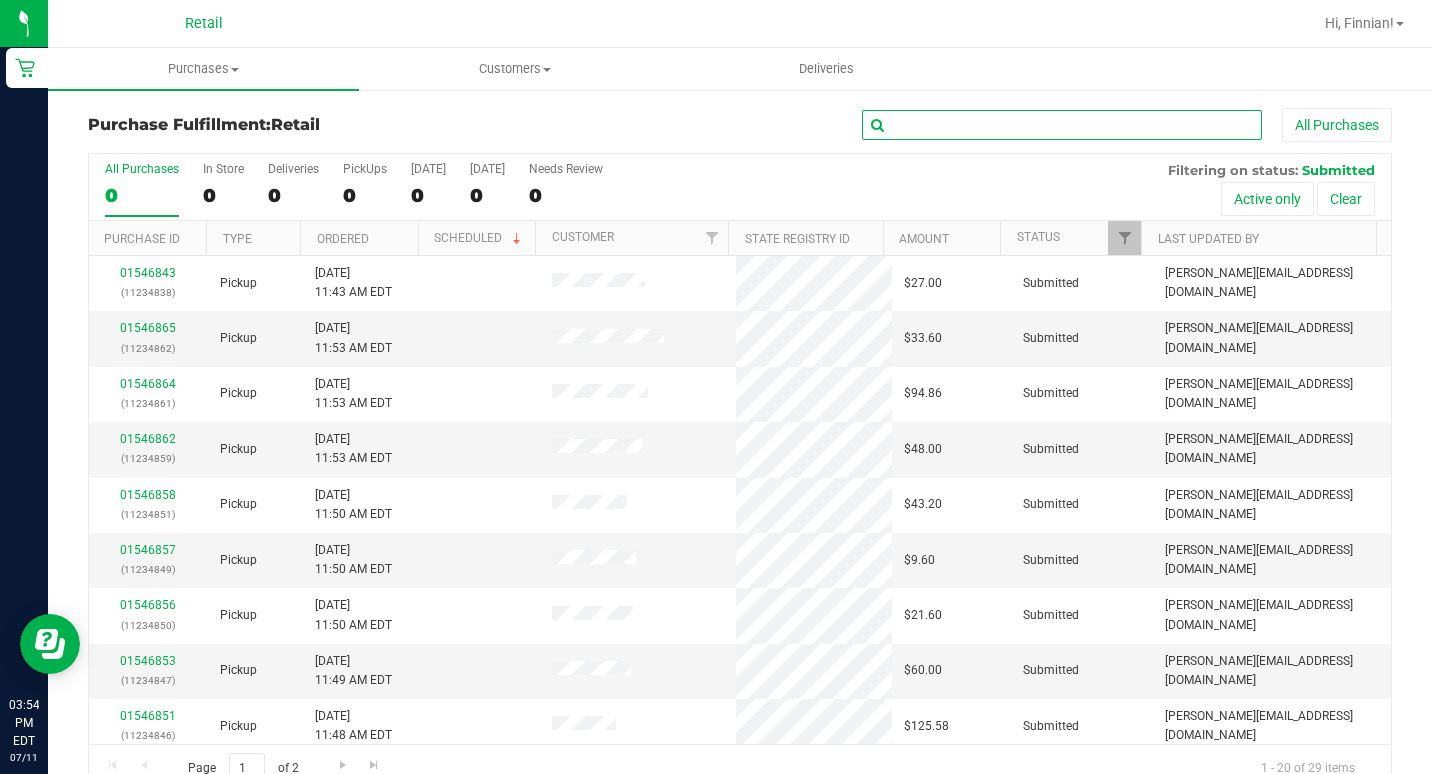click at bounding box center (1062, 125) 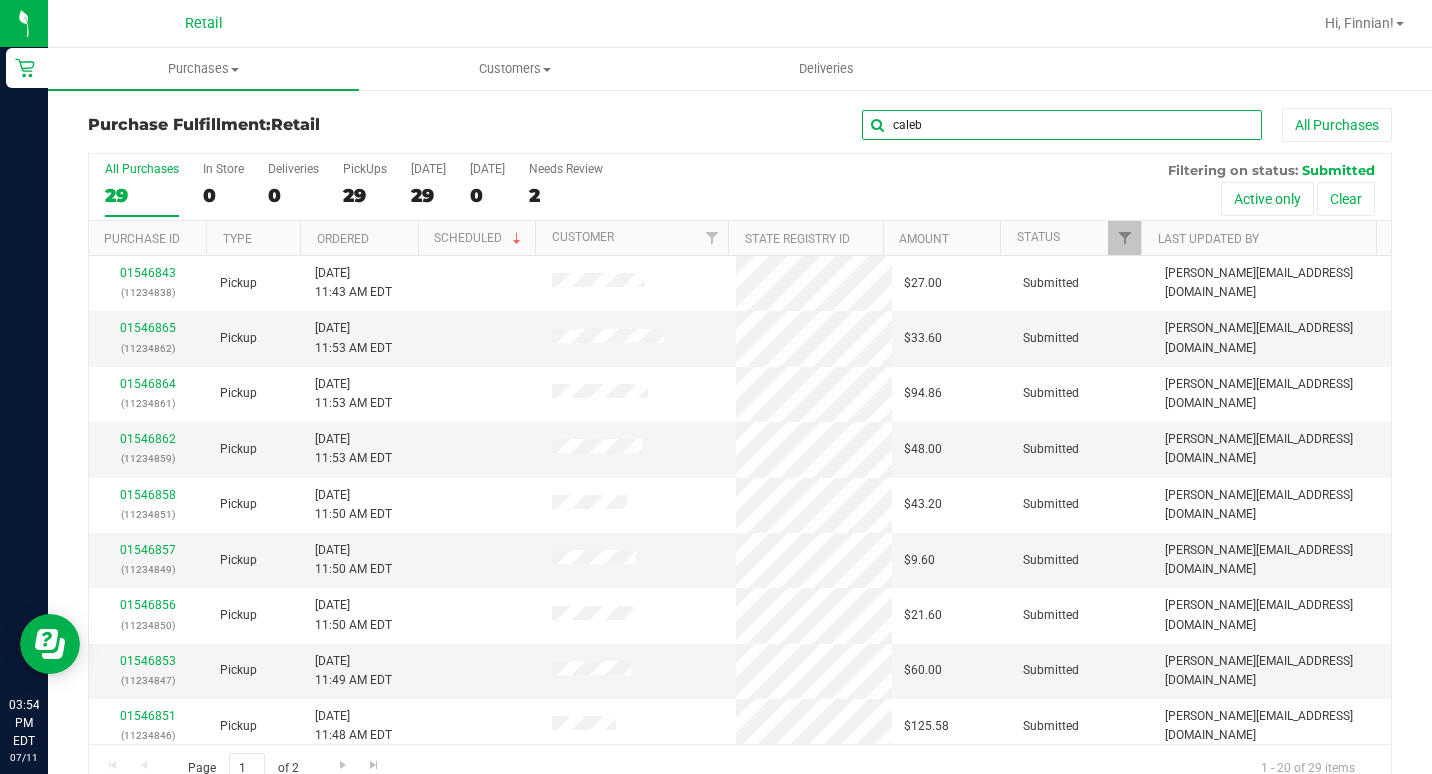 type on "caleb" 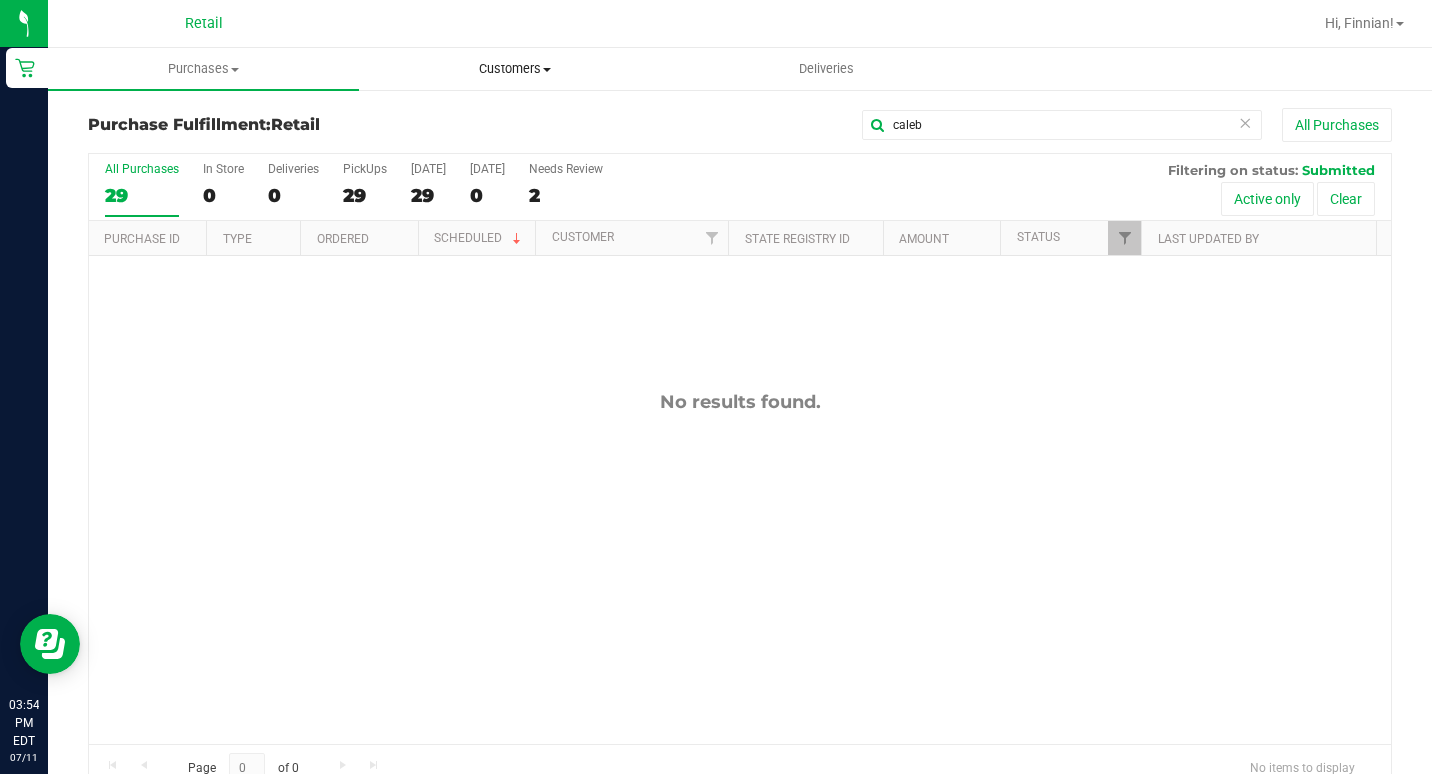 drag, startPoint x: 523, startPoint y: 67, endPoint x: 579, endPoint y: 127, distance: 82.073135 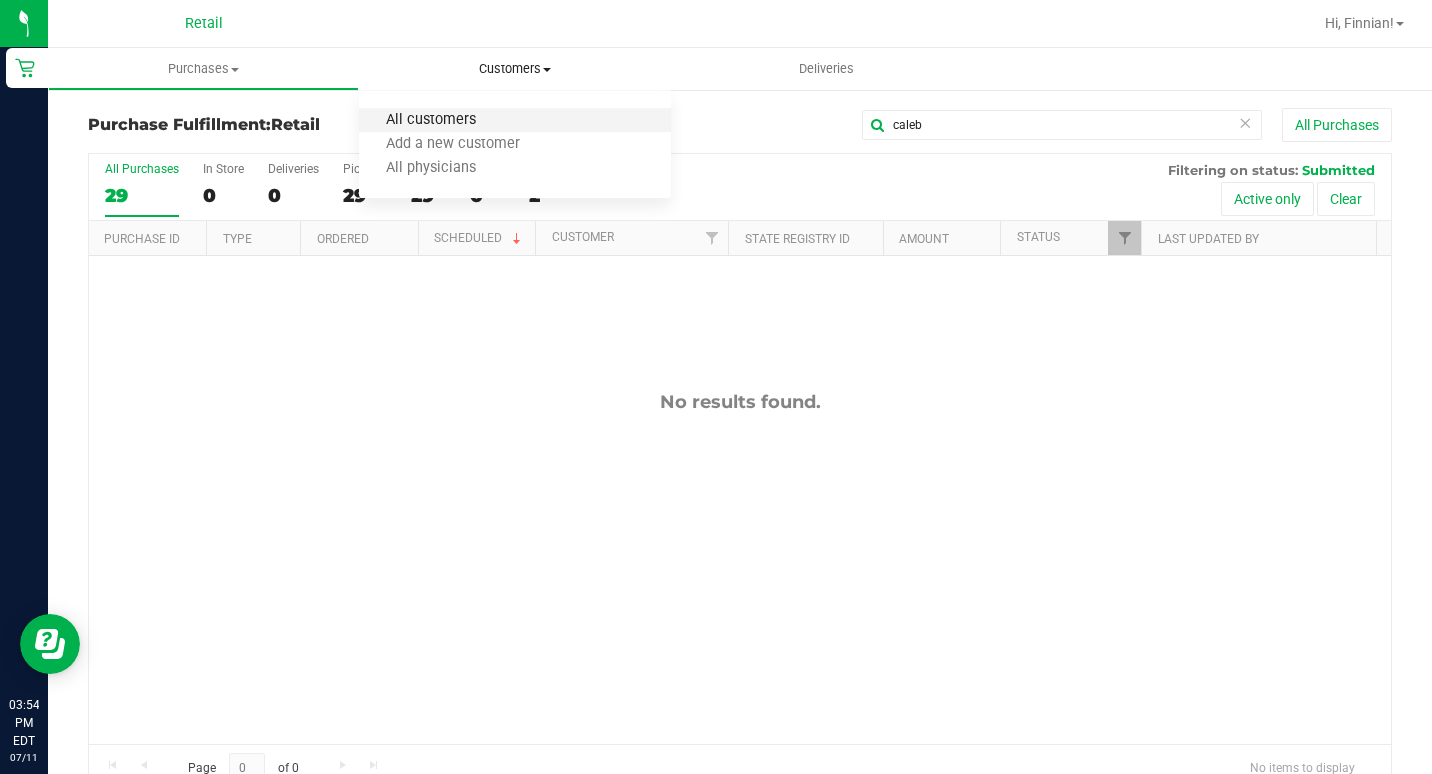 click on "All customers" at bounding box center (431, 120) 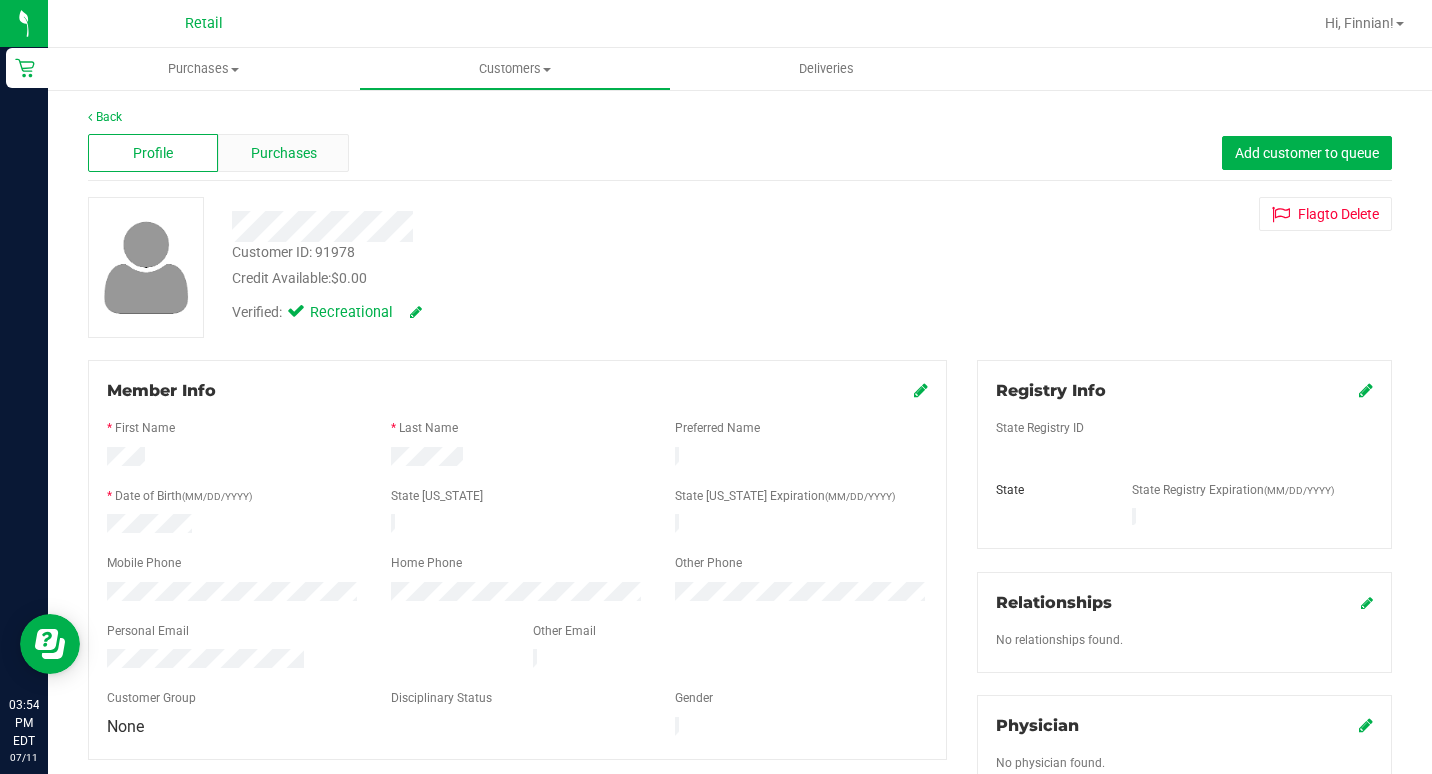 click on "Purchases" at bounding box center (284, 153) 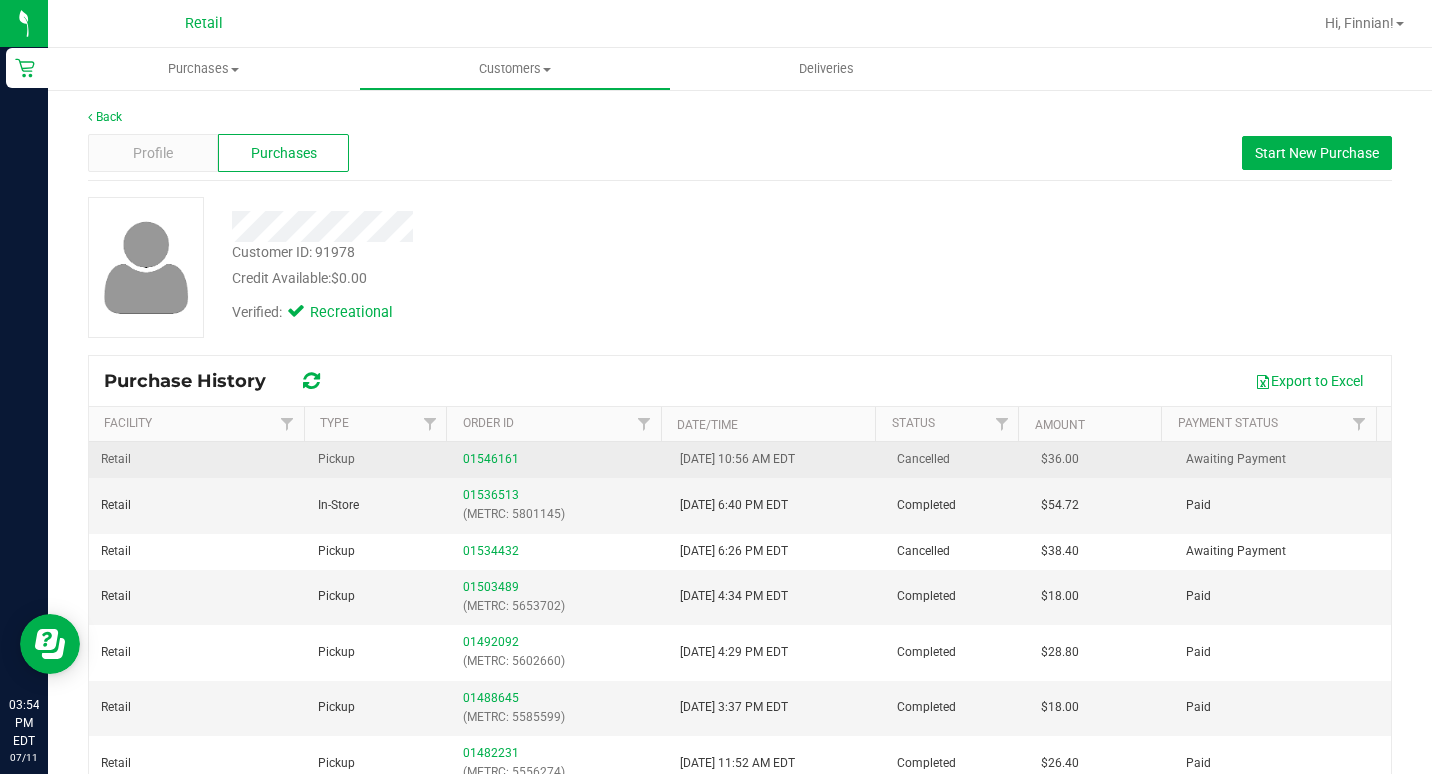 click on "01546161" at bounding box center (559, 459) 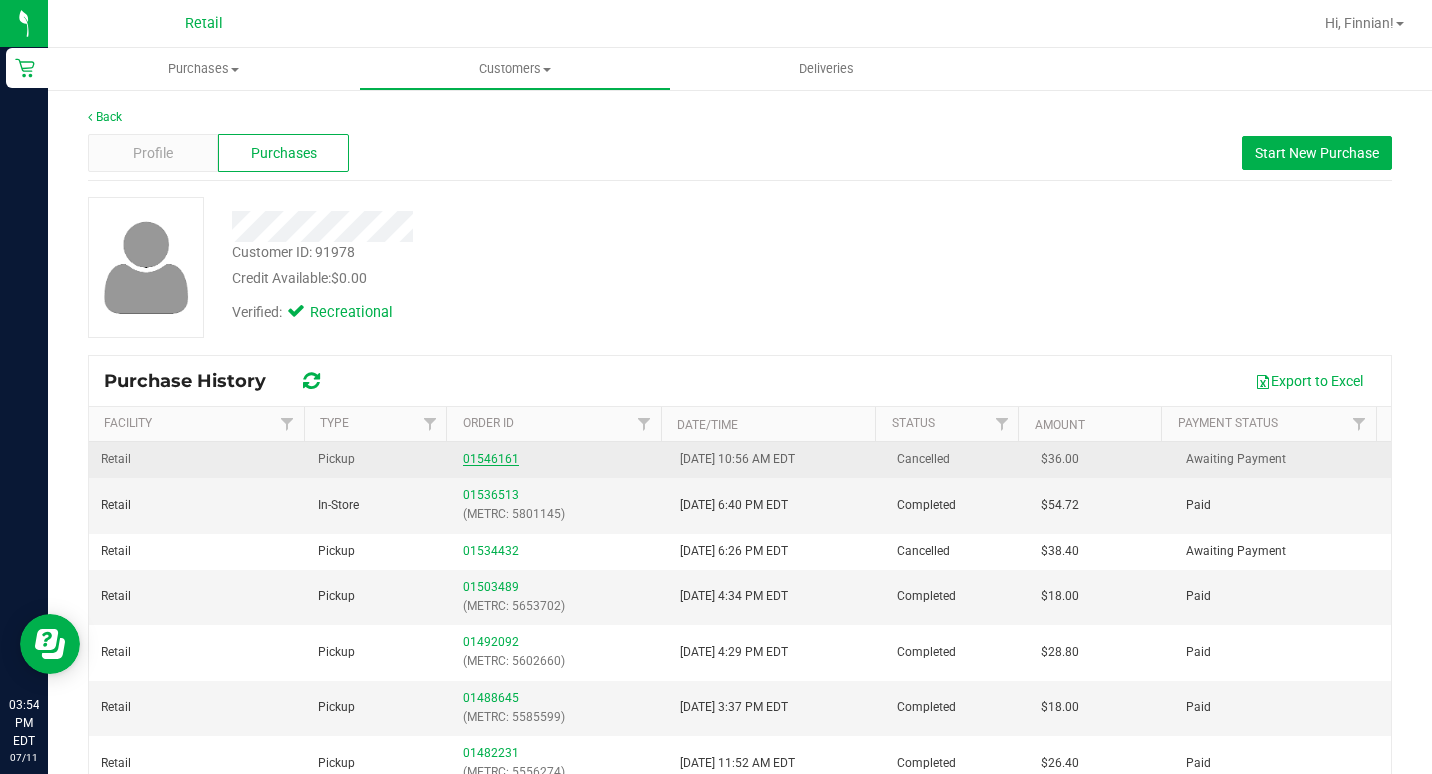 click on "01546161" at bounding box center (491, 459) 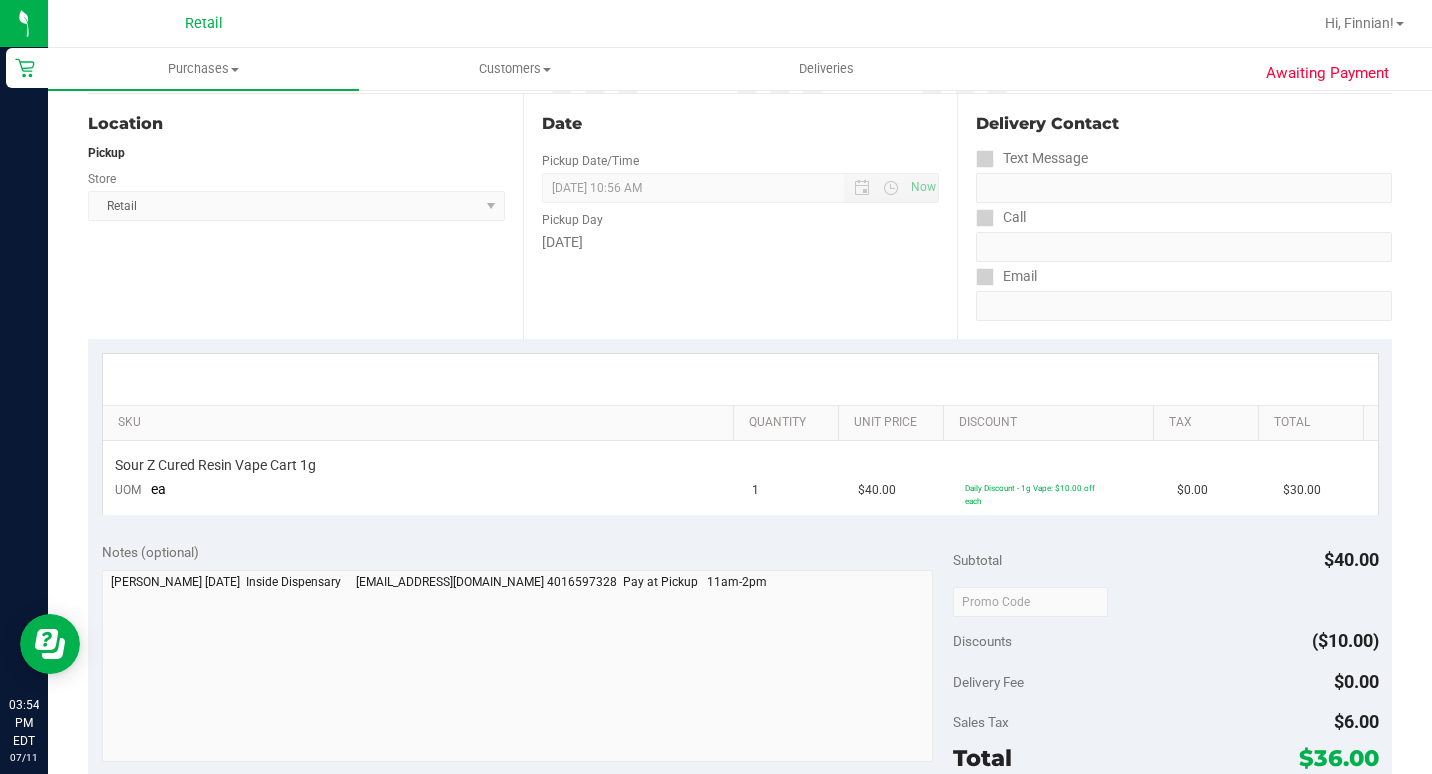 scroll, scrollTop: 100, scrollLeft: 0, axis: vertical 